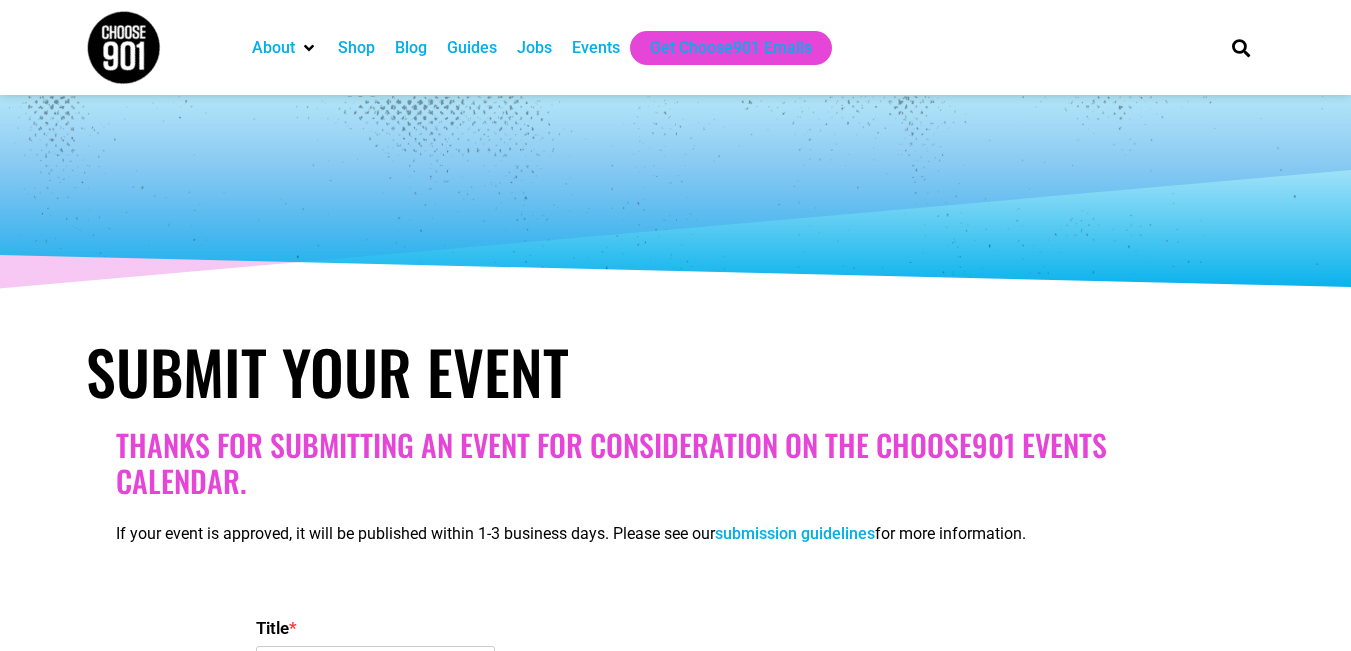 select 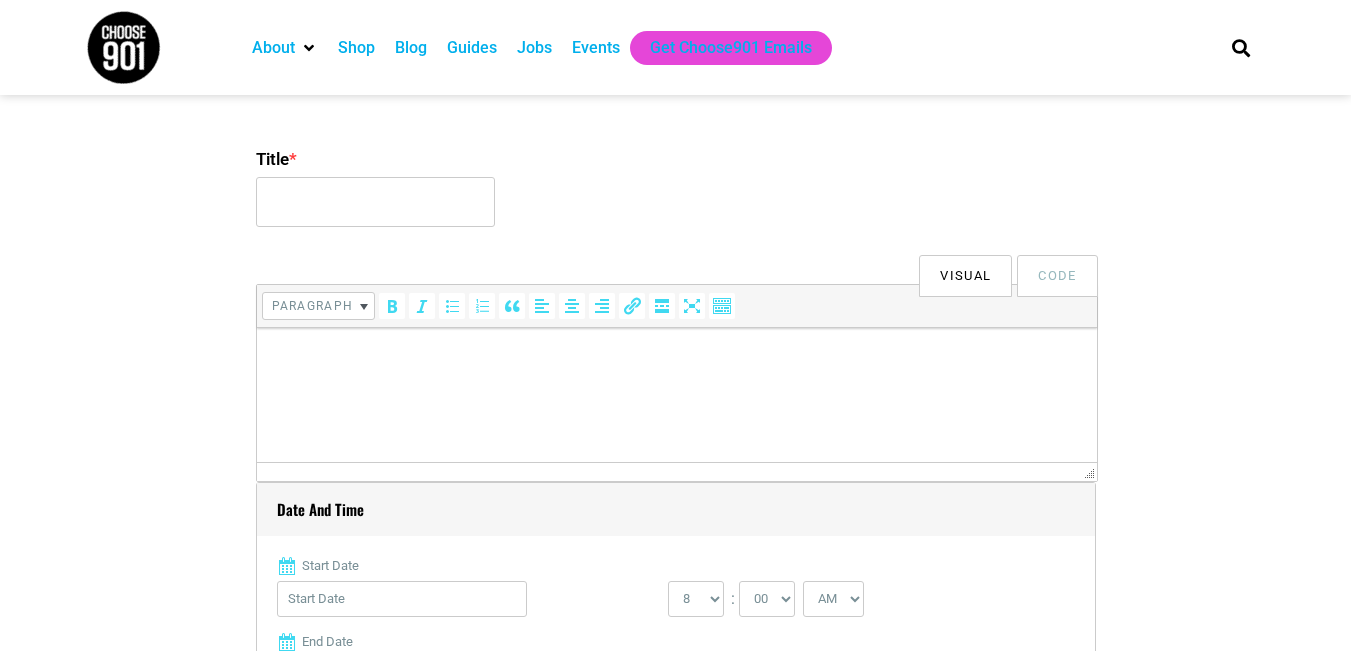 scroll, scrollTop: 500, scrollLeft: 0, axis: vertical 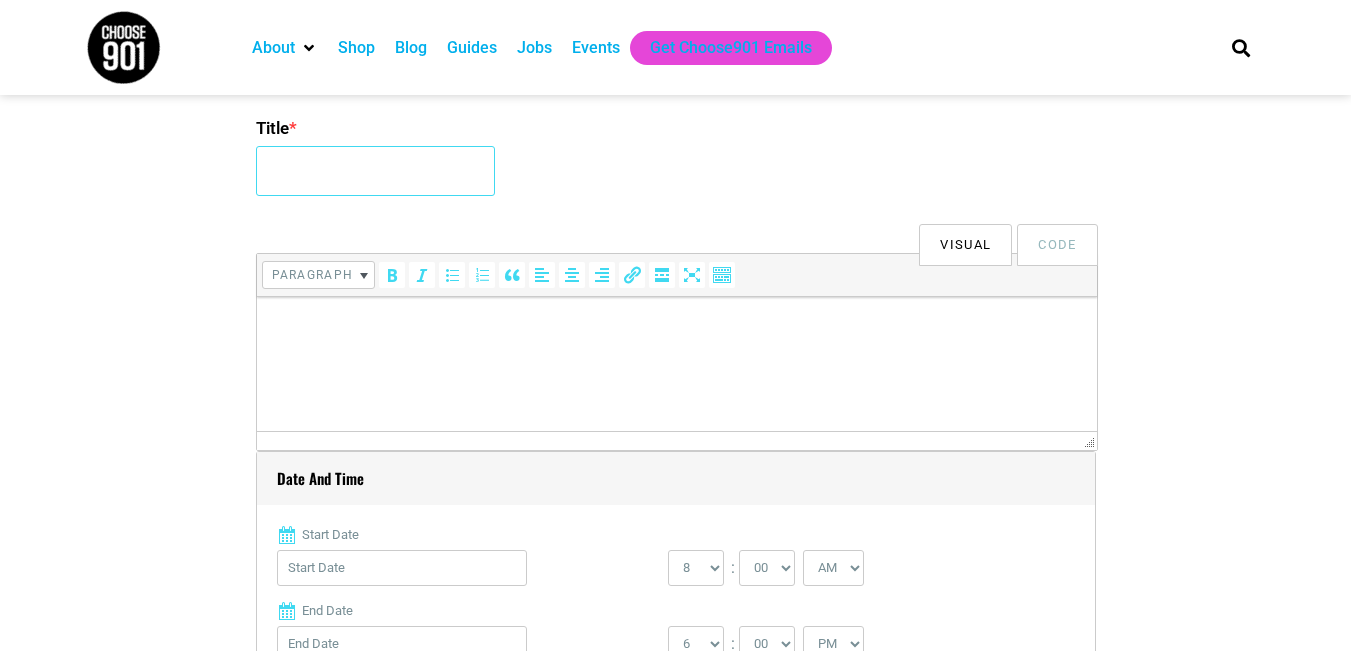 click on "Title  *" at bounding box center (375, 171) 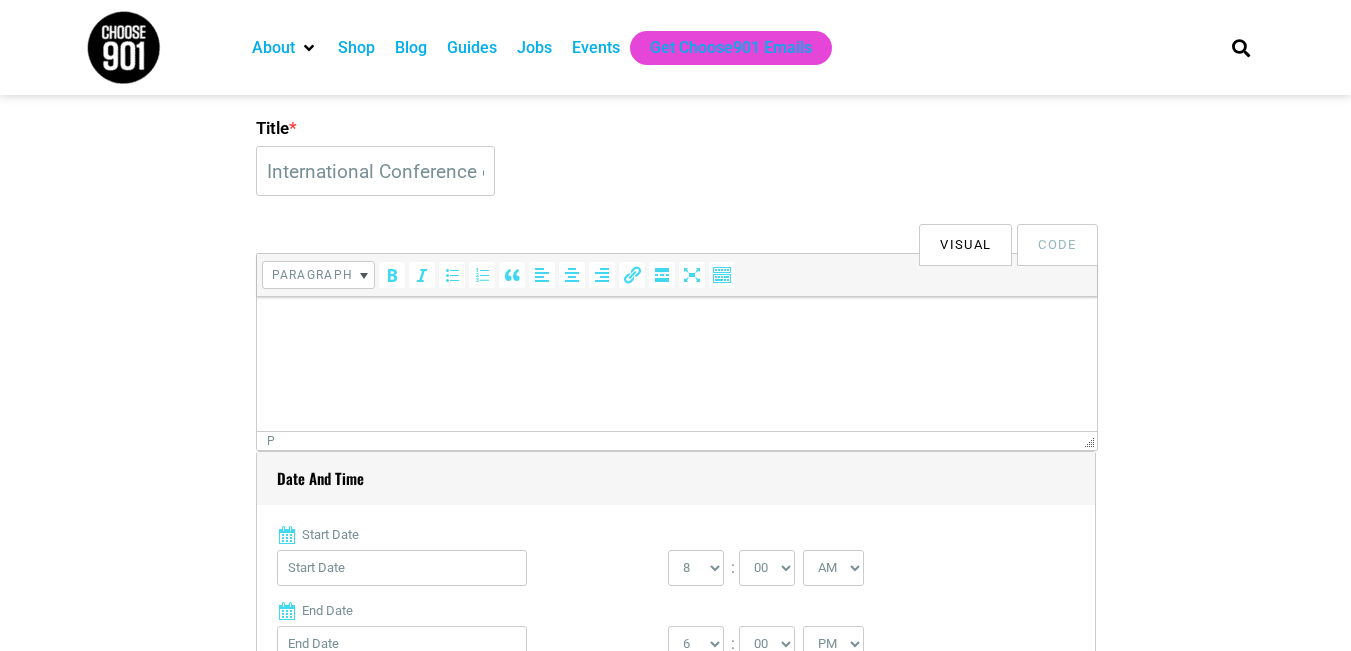 click at bounding box center (676, 325) 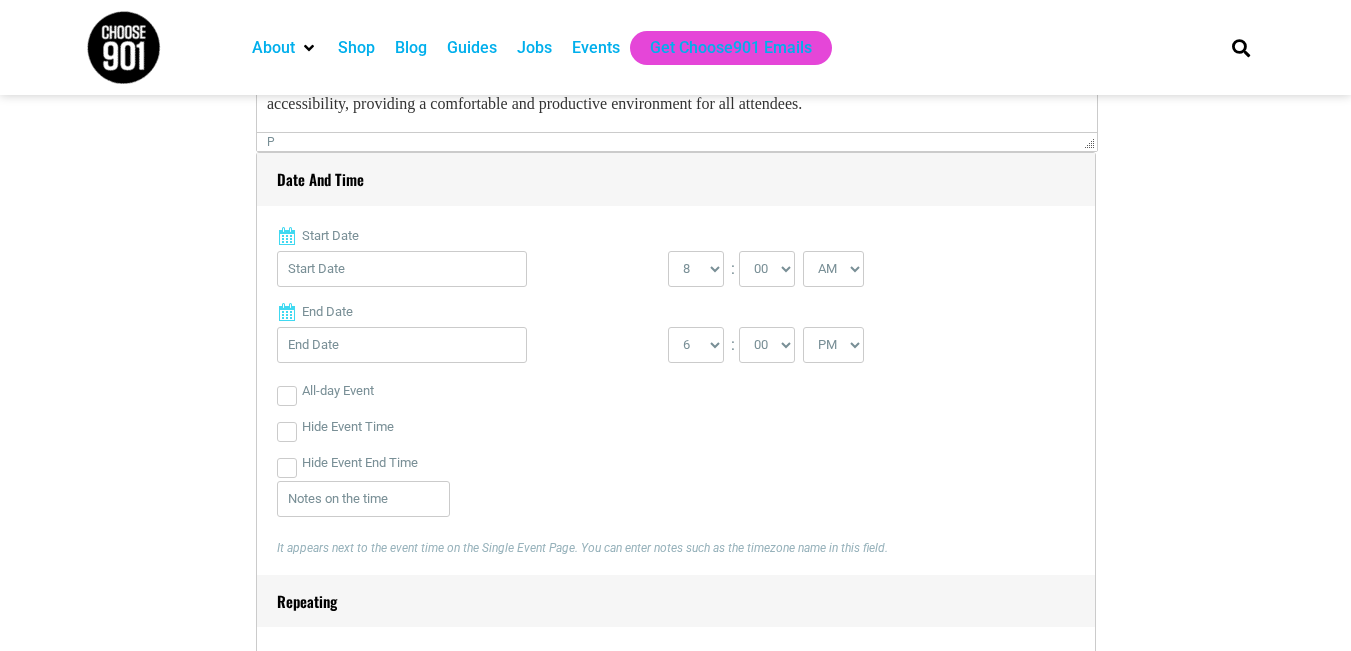 scroll, scrollTop: 800, scrollLeft: 0, axis: vertical 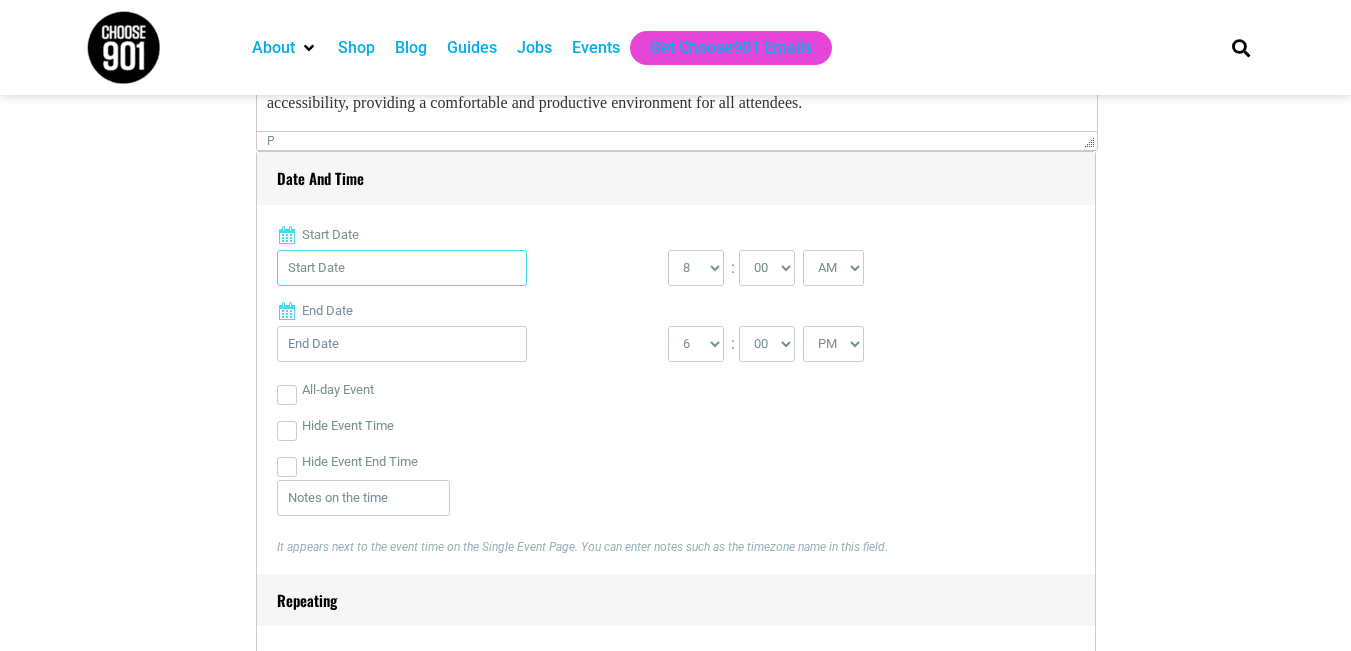 click on "Start Date" at bounding box center (402, 268) 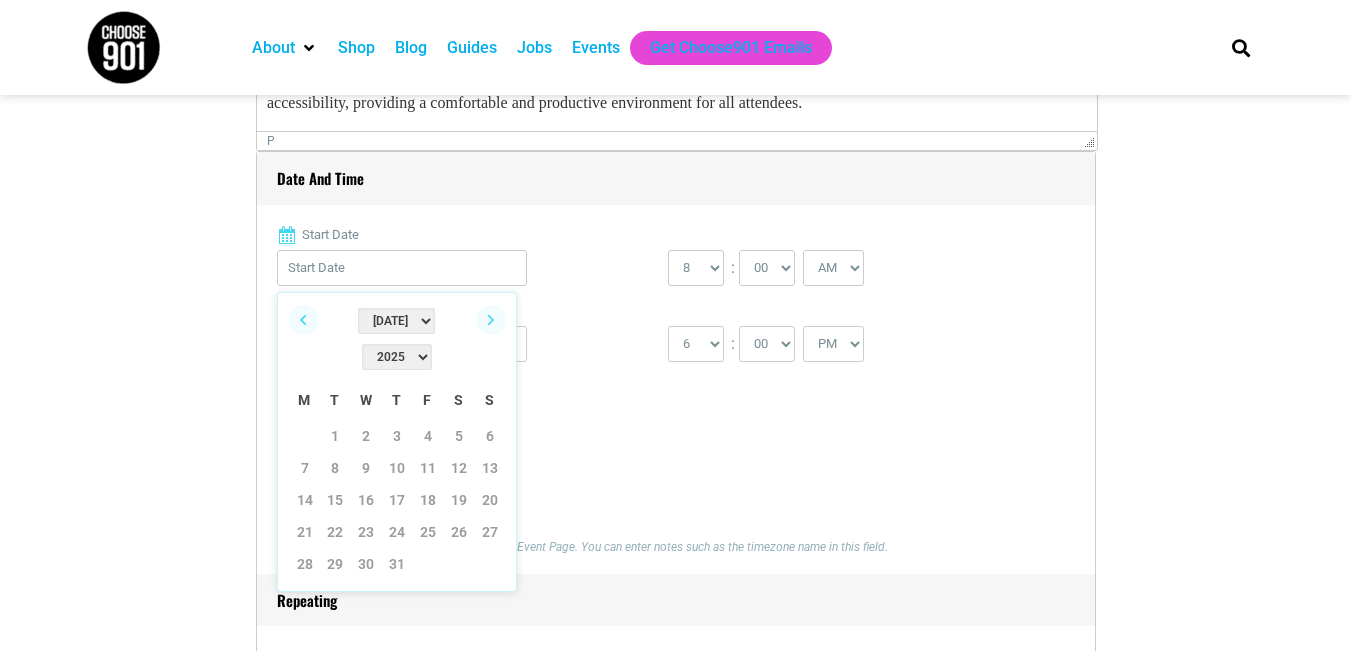 click on "2022 2023 2024 2025 2026 2027 2028 2029 2030" at bounding box center [397, 357] 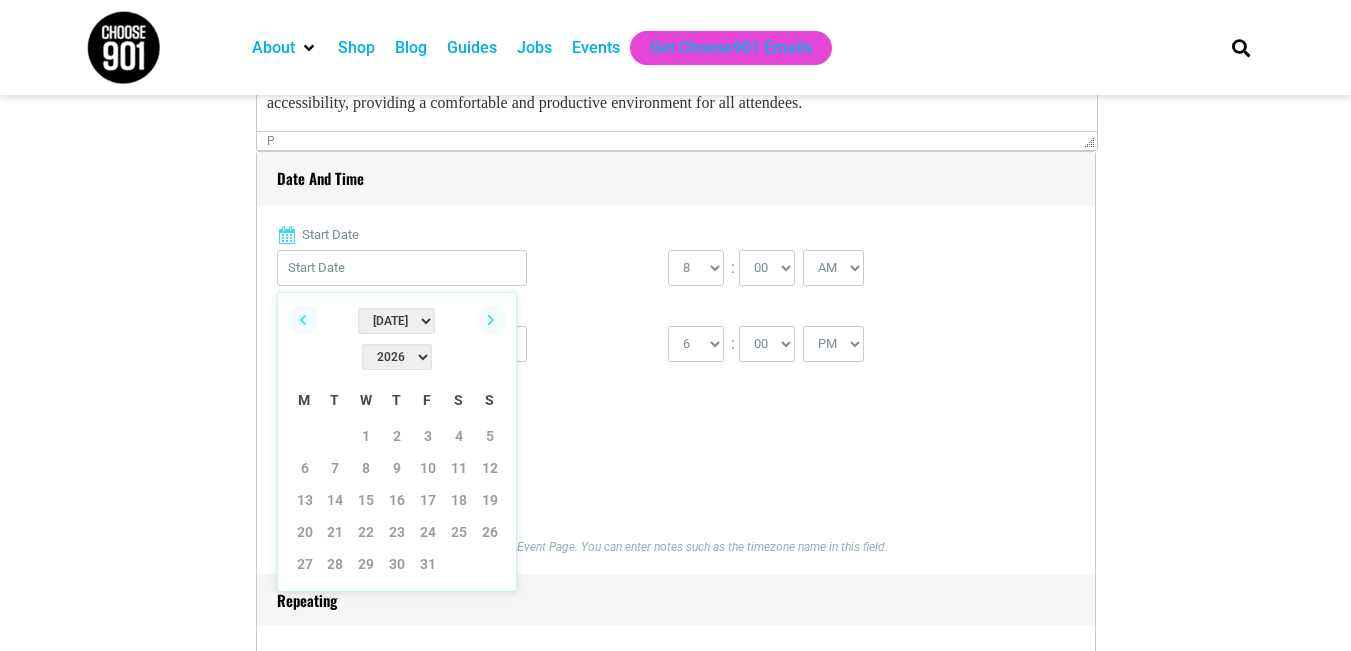 click on "Jan Feb Mar Apr May Jun [DATE] Aug Sep Oct Nov Dec" at bounding box center (396, 321) 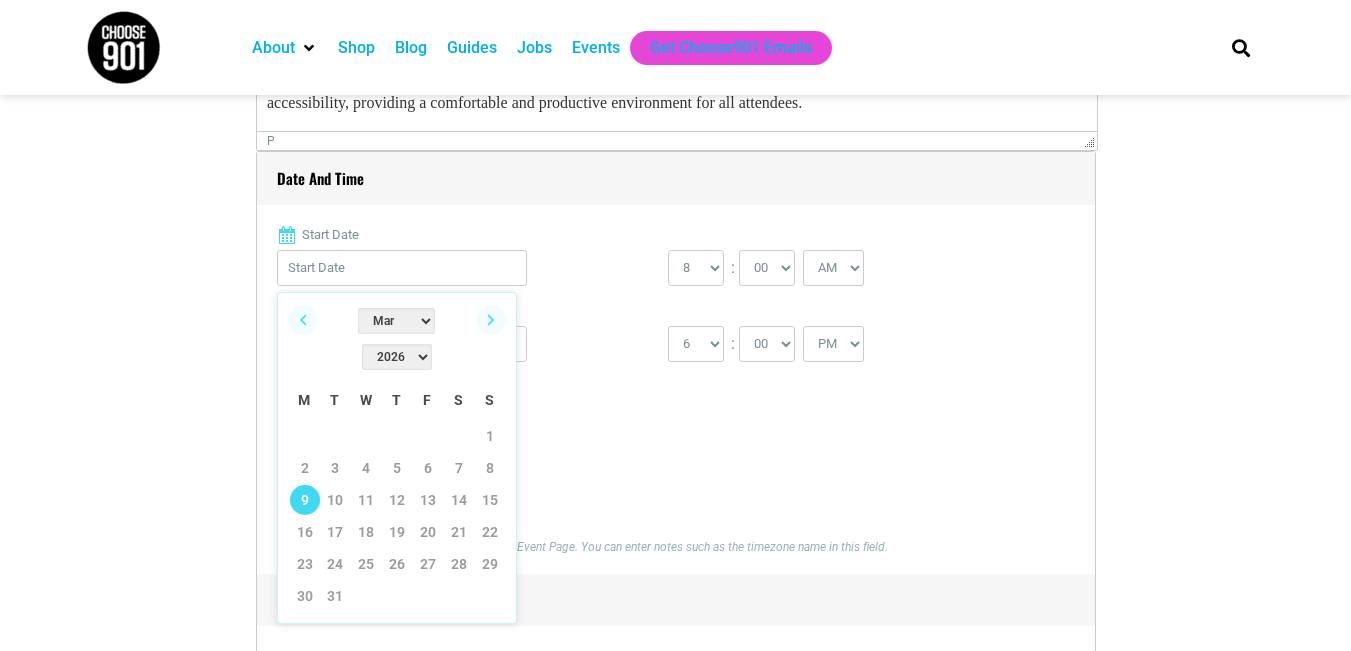 click on "9" at bounding box center (305, 500) 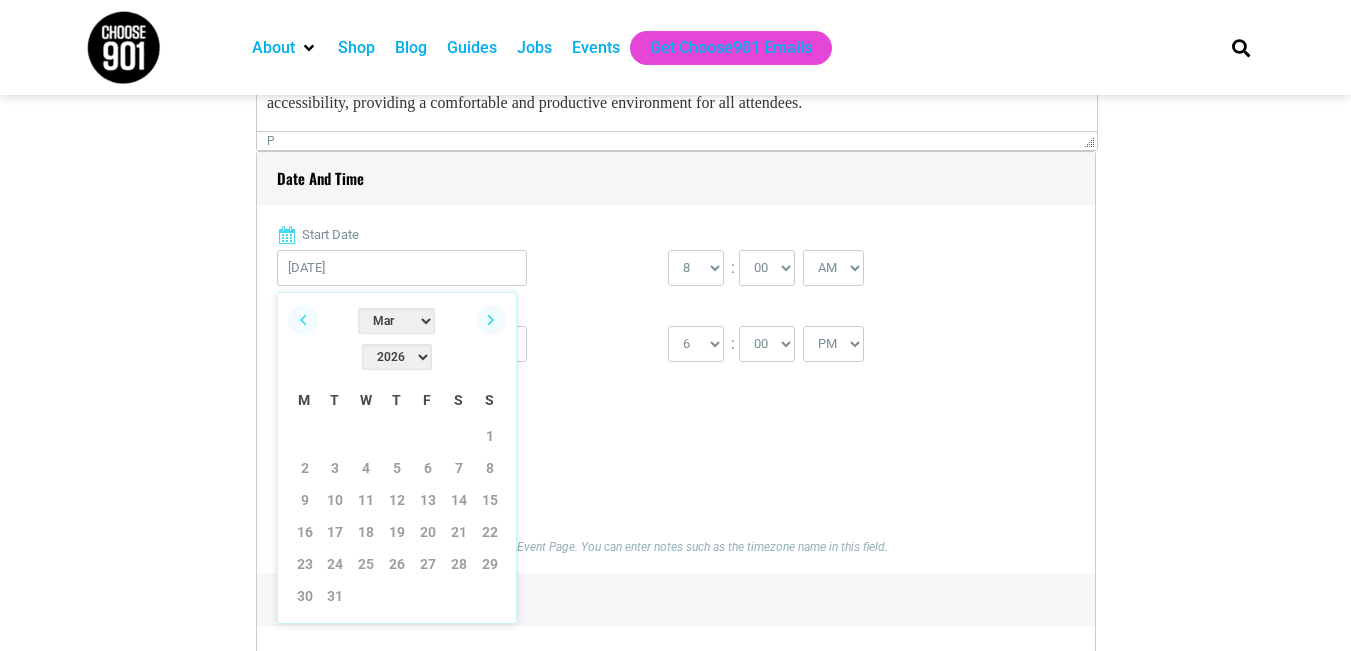 type on "[DATE]" 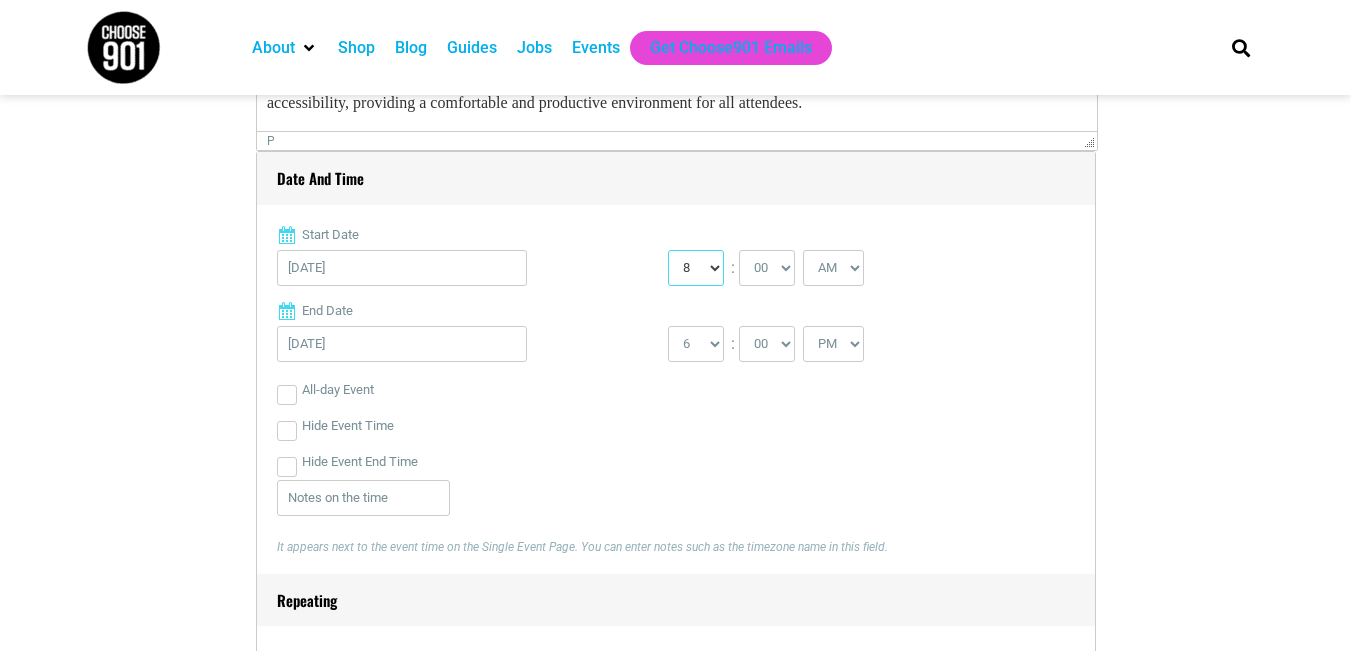 click on "0
1
2
3
4
5
6
7
8
9
10
11
12" at bounding box center [696, 268] 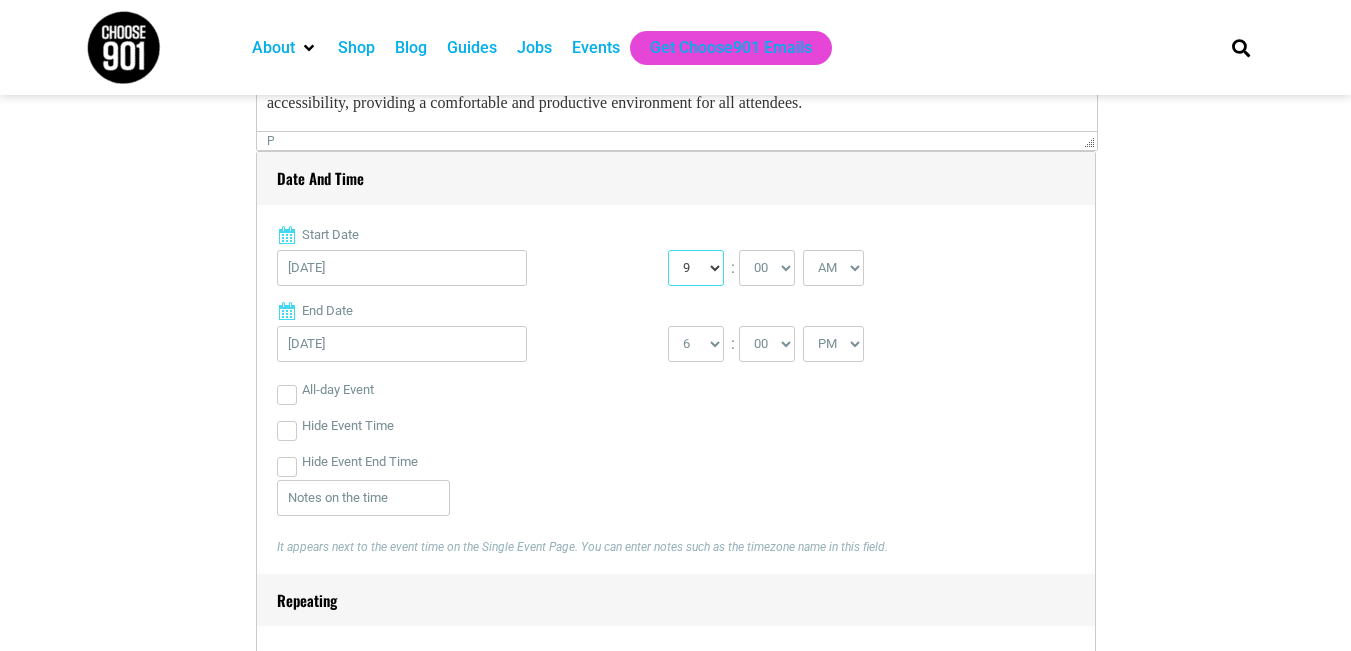 click on "0
1
2
3
4
5
6
7
8
9
10
11
12" at bounding box center (696, 268) 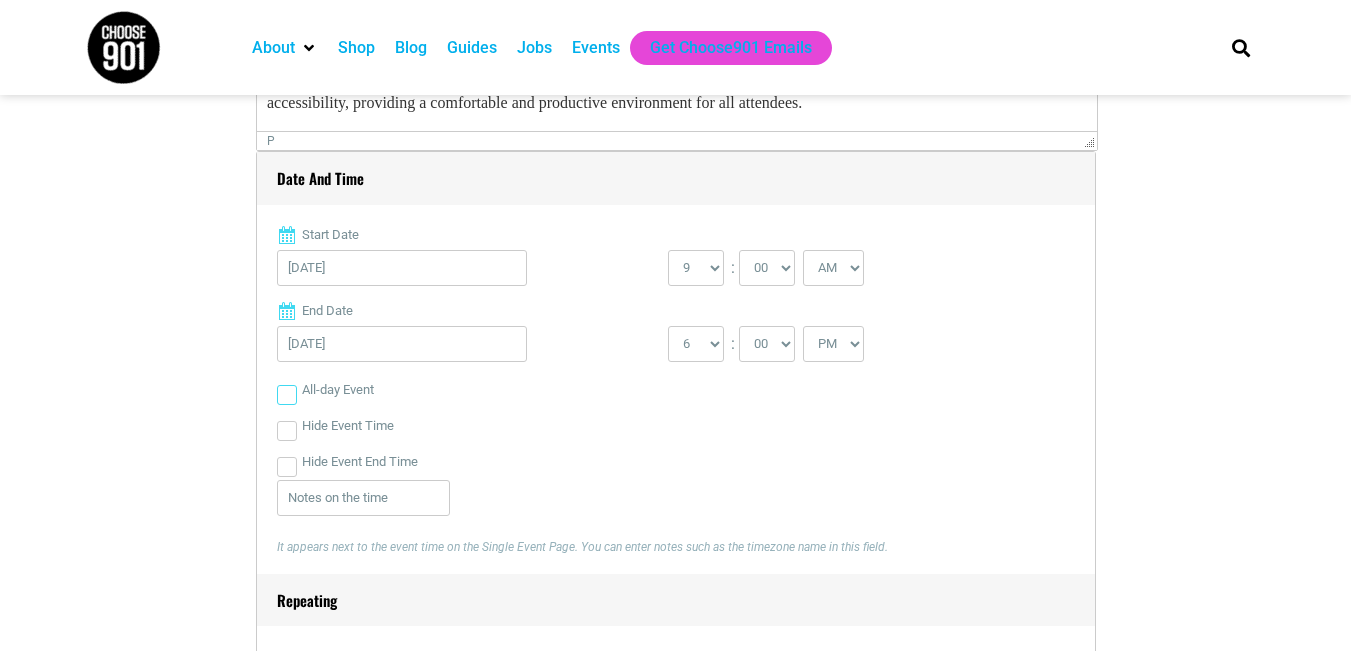 click on "All-day Event" at bounding box center (287, 395) 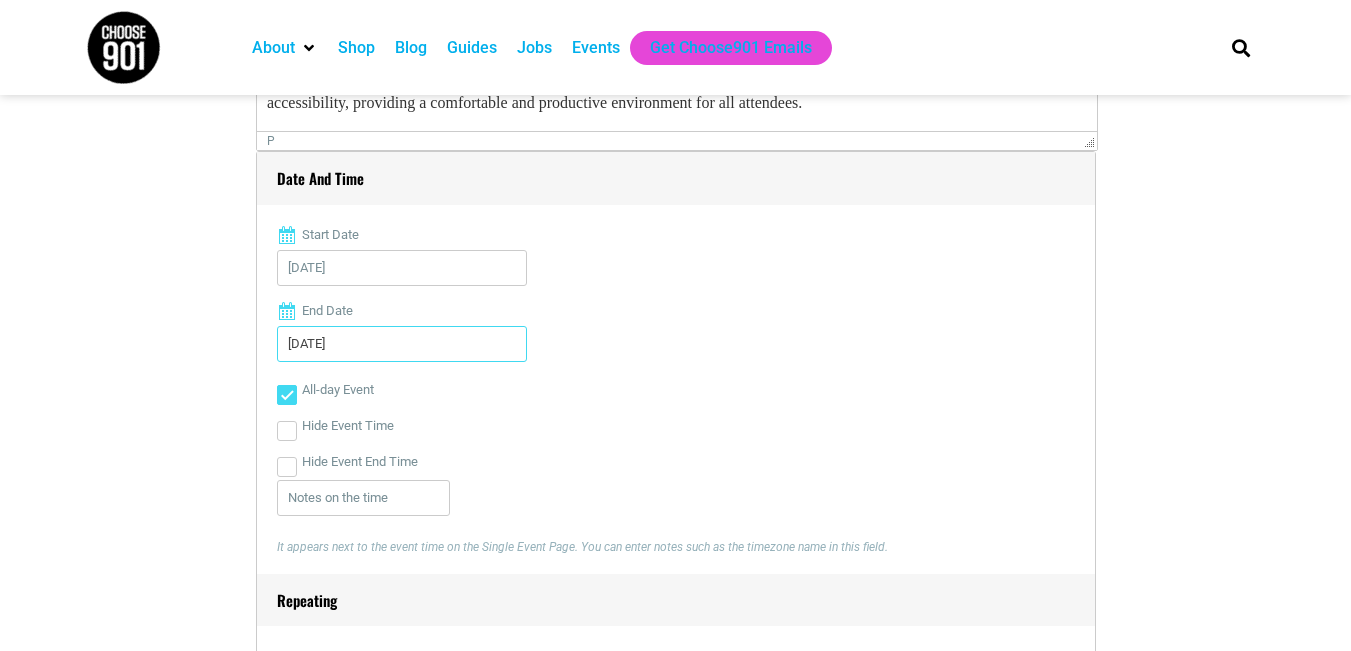 click on "[DATE]" at bounding box center [402, 344] 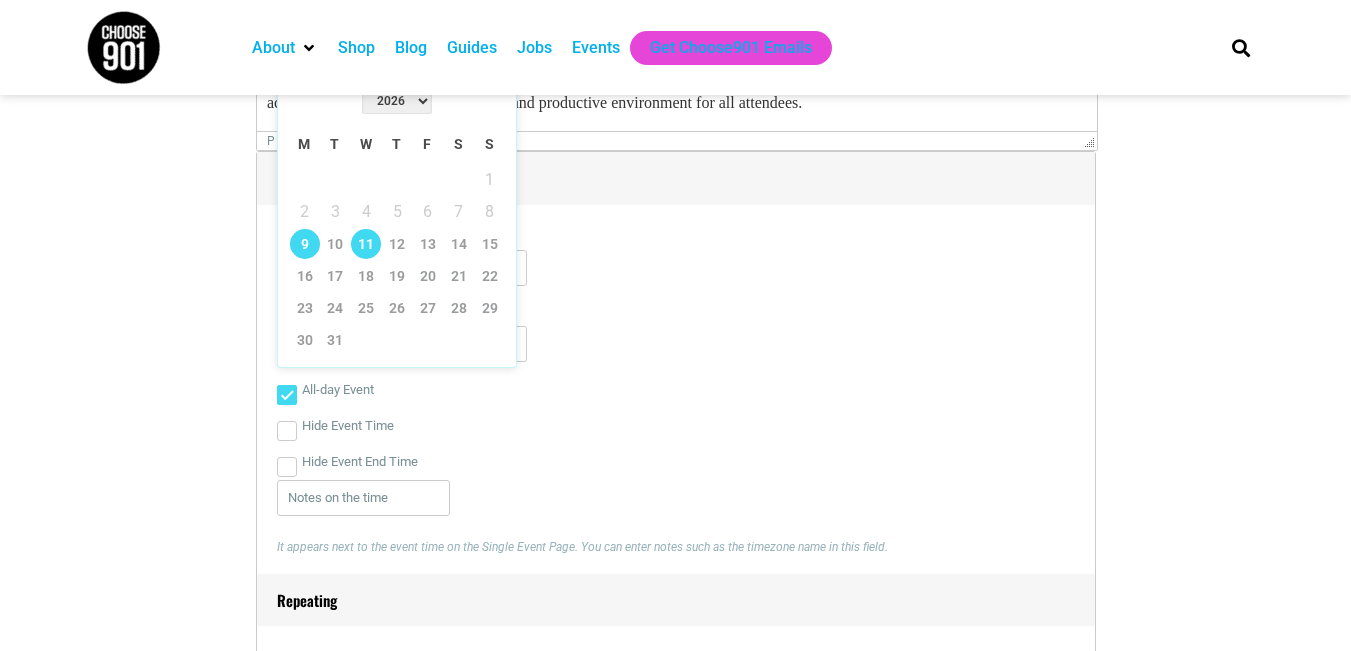 click on "11" at bounding box center [366, 244] 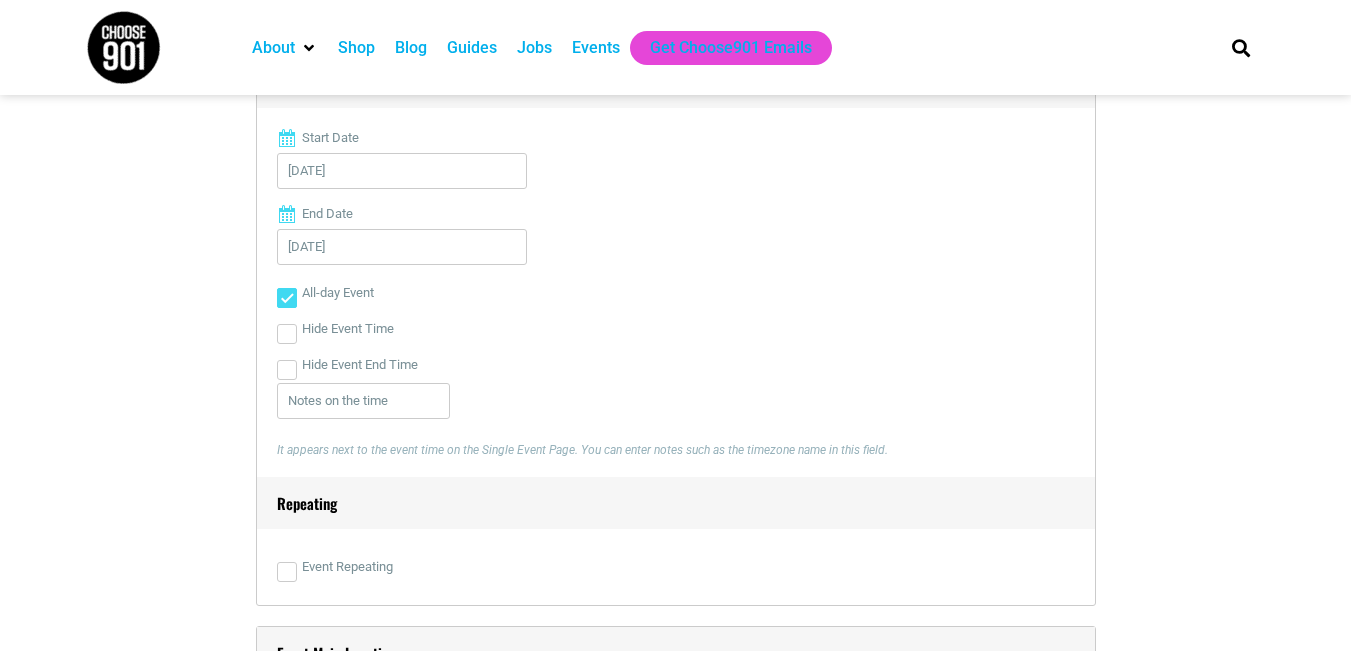 scroll, scrollTop: 900, scrollLeft: 0, axis: vertical 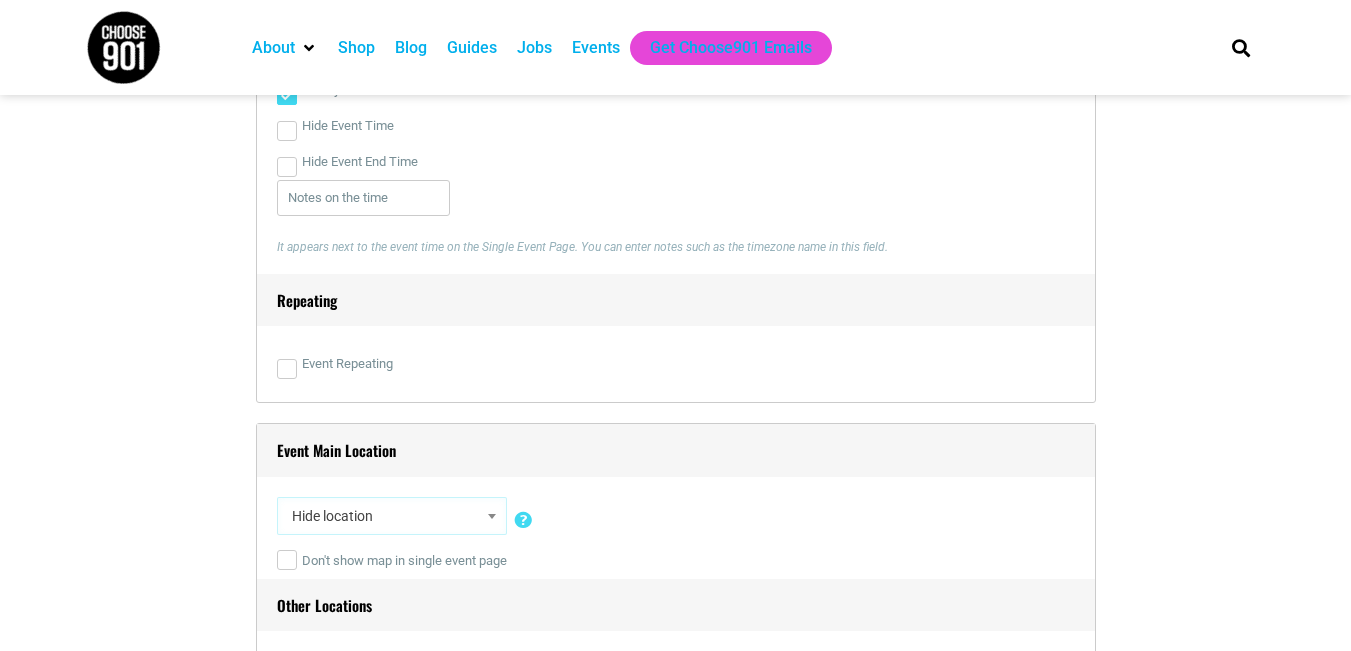 drag, startPoint x: 667, startPoint y: 501, endPoint x: 642, endPoint y: 497, distance: 25.317978 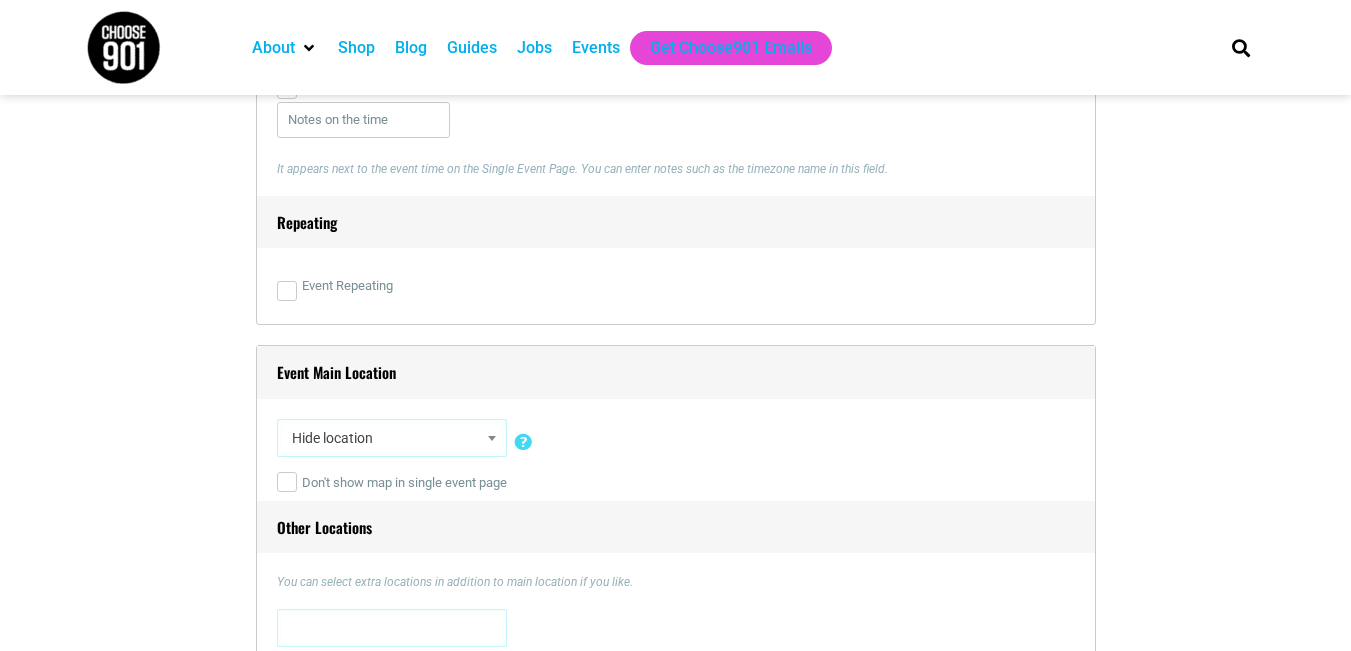 scroll, scrollTop: 1200, scrollLeft: 0, axis: vertical 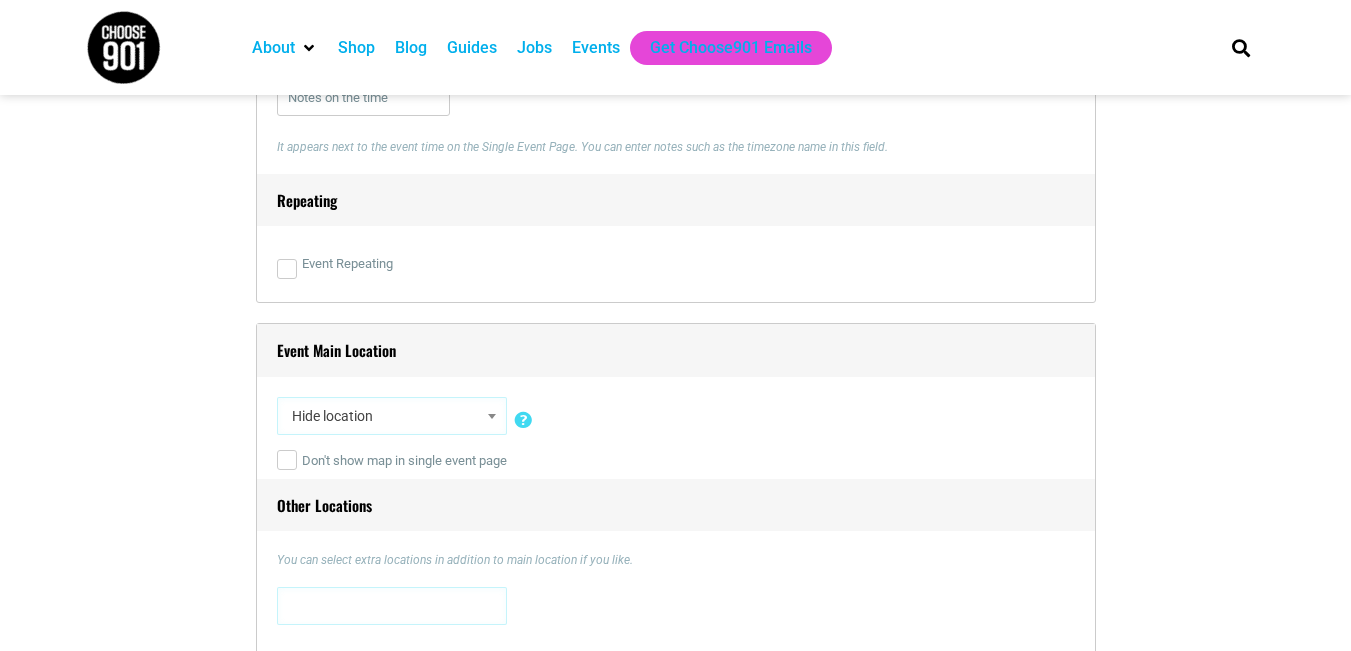 drag, startPoint x: 642, startPoint y: 497, endPoint x: 275, endPoint y: 349, distance: 395.71832 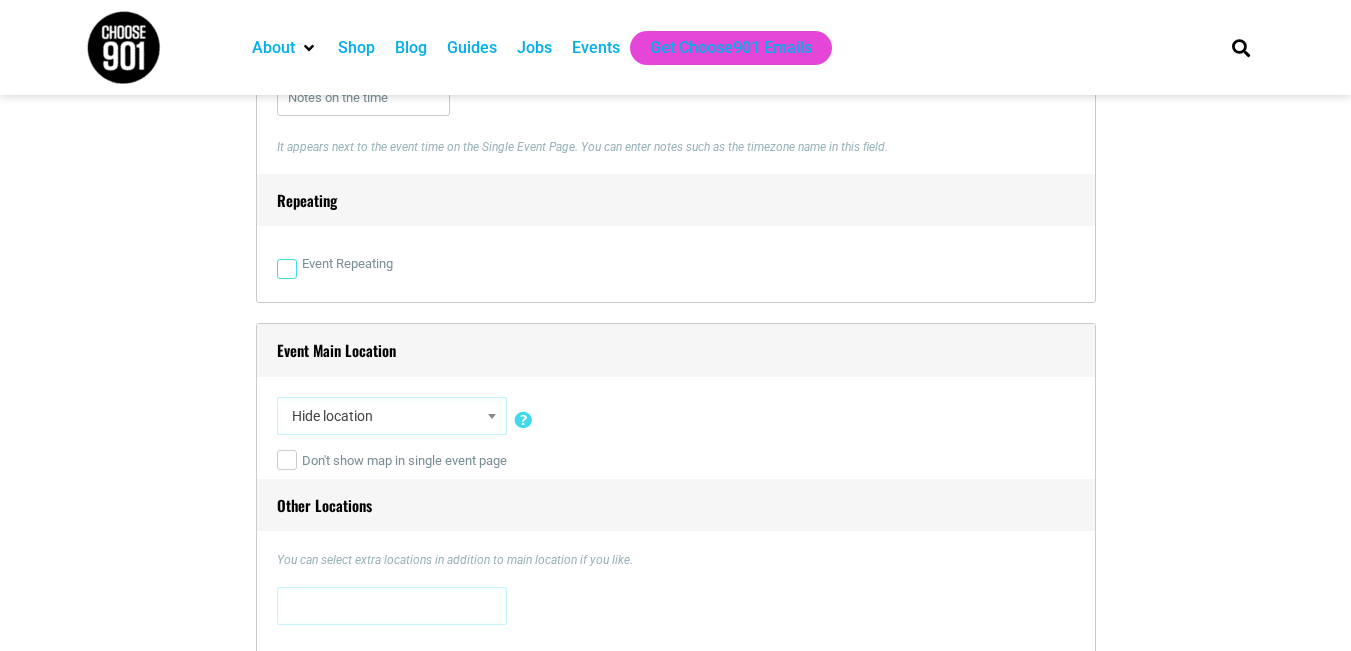 click on "Event Repeating" at bounding box center [287, 269] 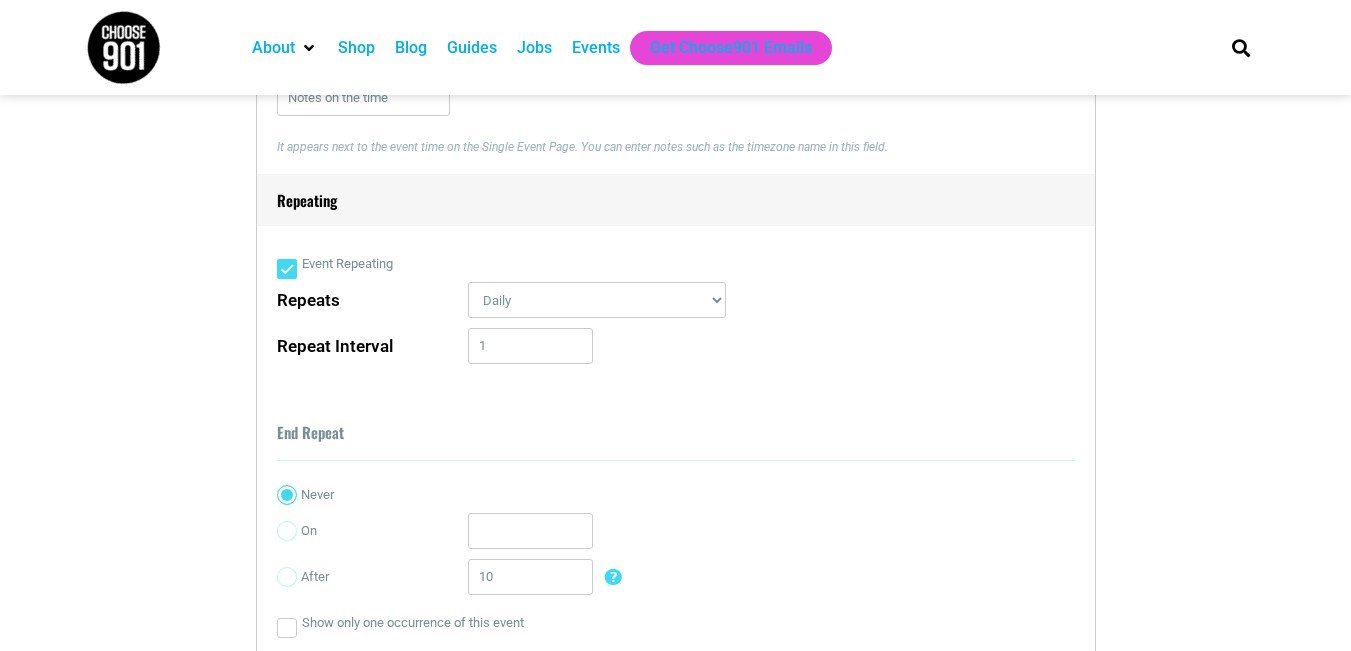drag, startPoint x: 278, startPoint y: 269, endPoint x: 818, endPoint y: 478, distance: 579.03455 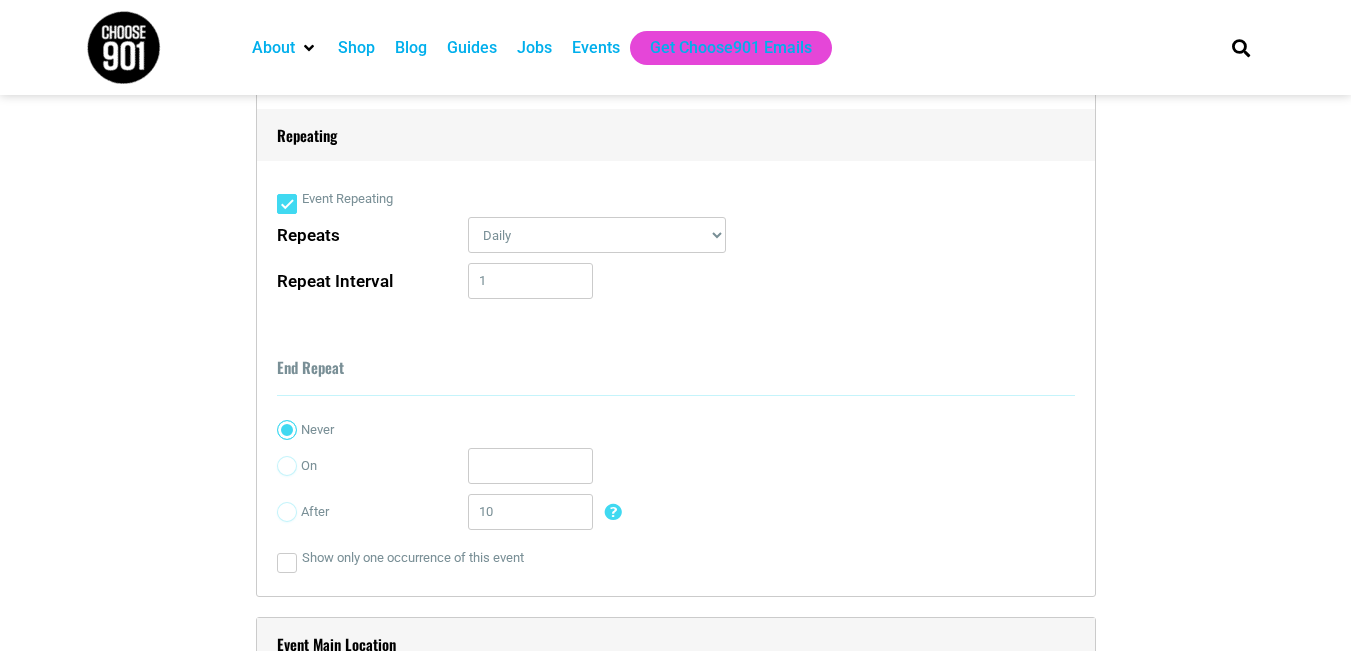 scroll, scrollTop: 1300, scrollLeft: 0, axis: vertical 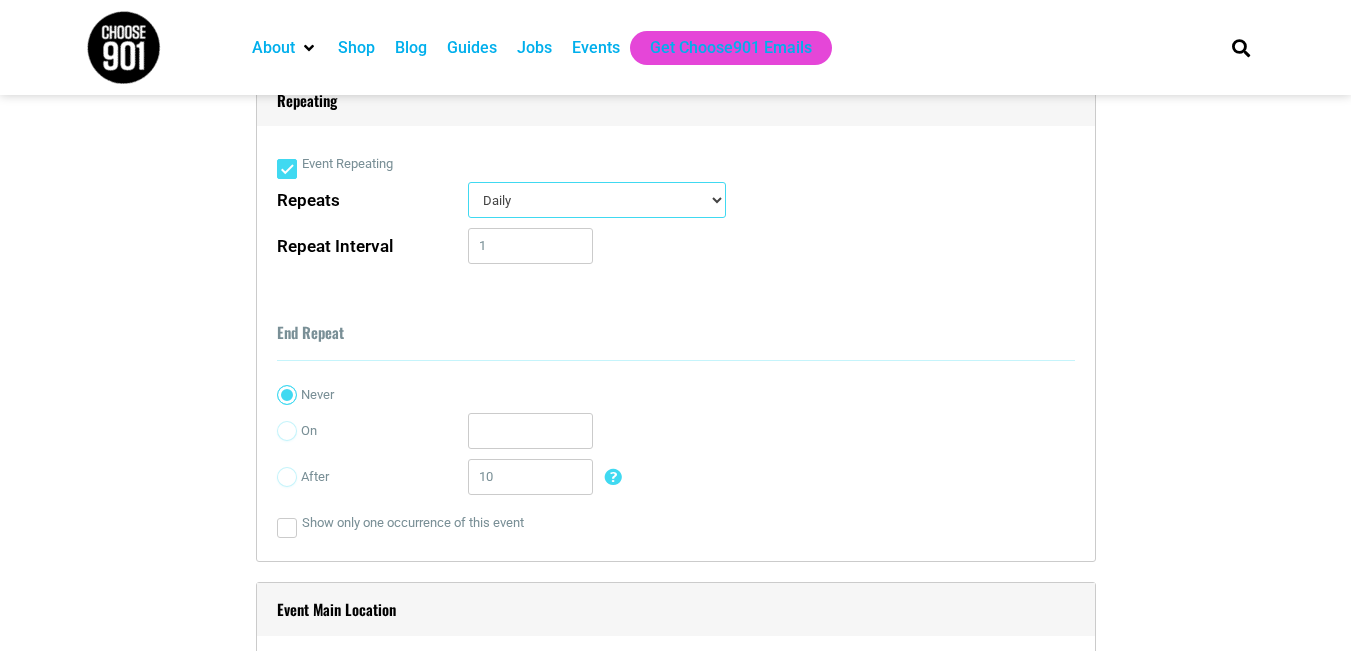 click on "Daily
Every Weekday
Every Weekend
Certain Weekdays
Weekly
Monthly
Yearly
Custom Days
Advanced" at bounding box center [597, 200] 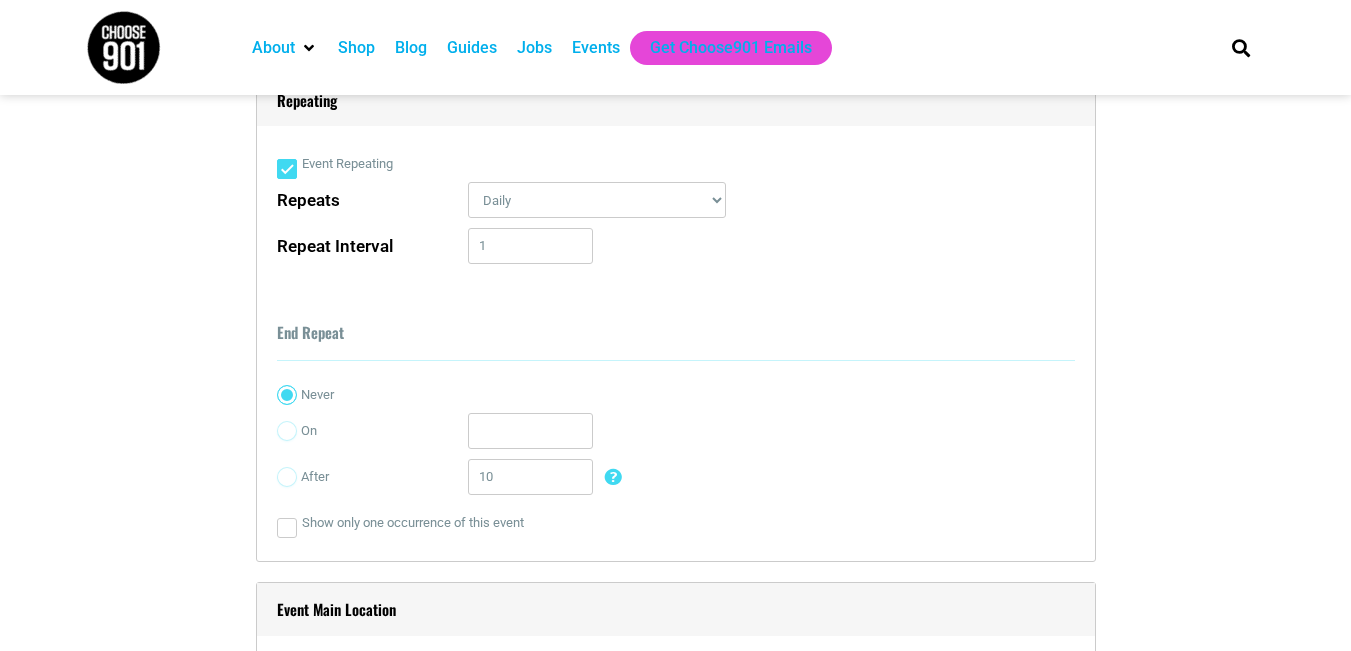 click on "Event Repeating" at bounding box center (287, 169) 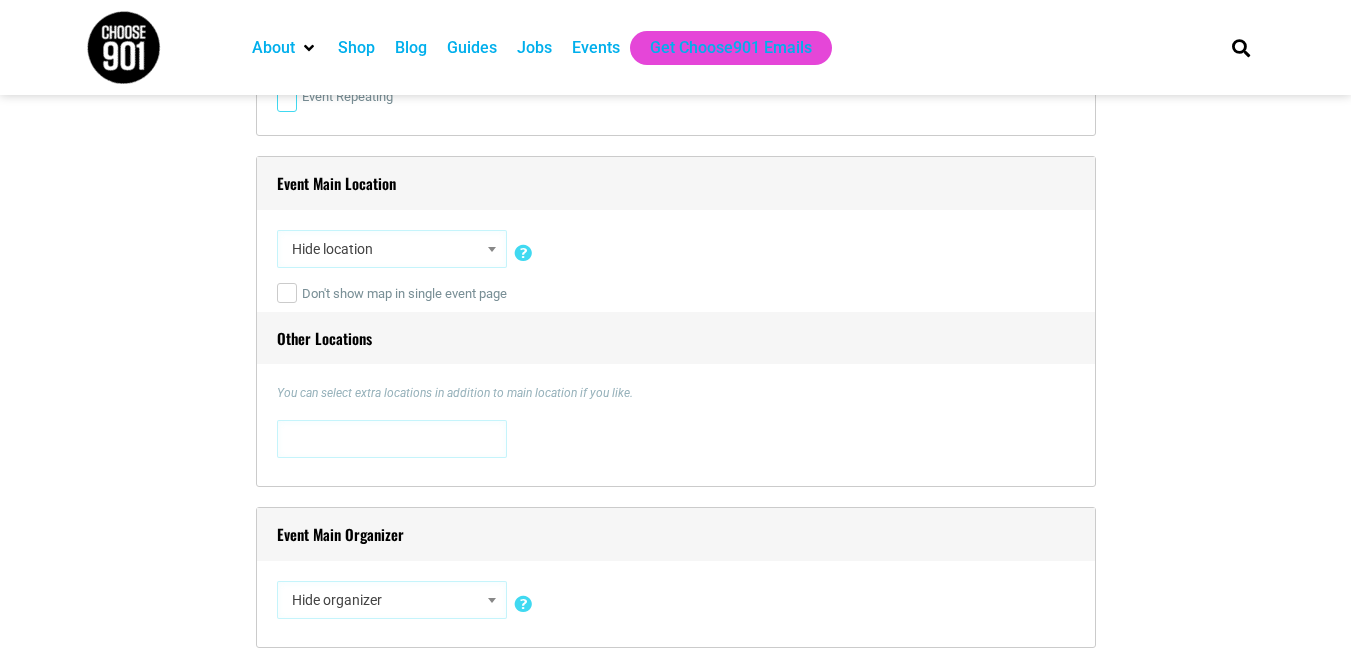 scroll, scrollTop: 1400, scrollLeft: 0, axis: vertical 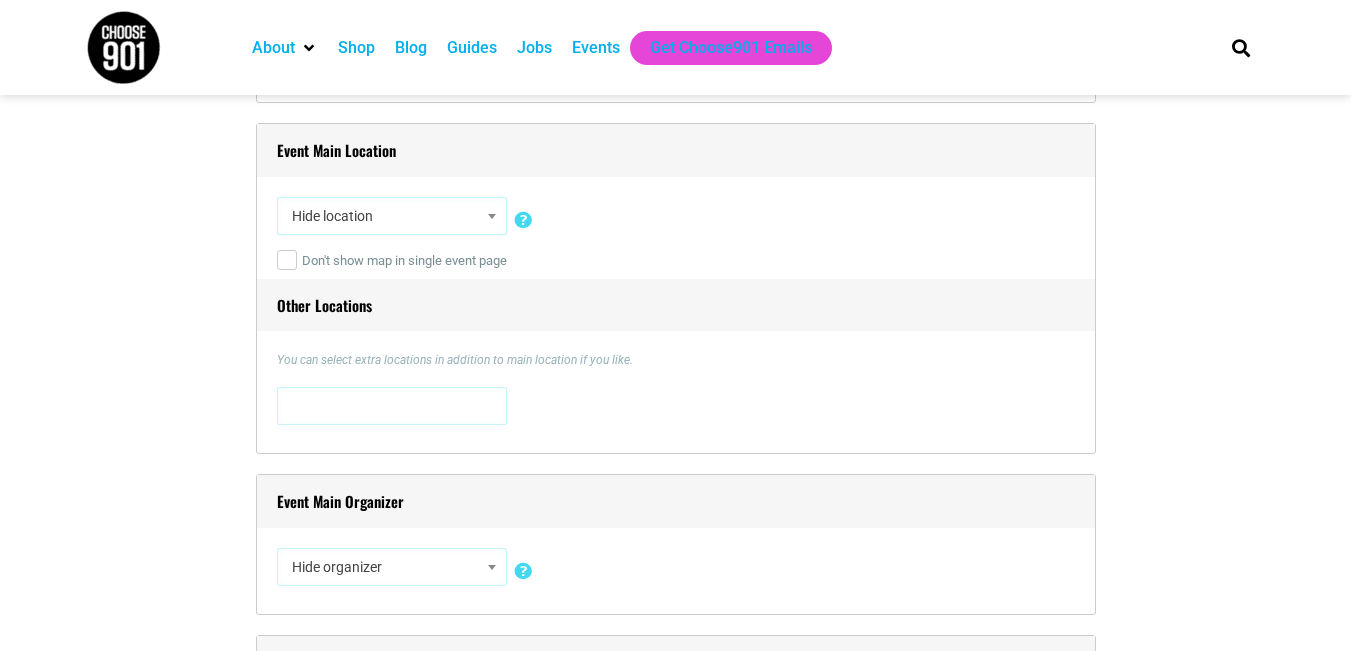 click on "Hide location" at bounding box center (392, 216) 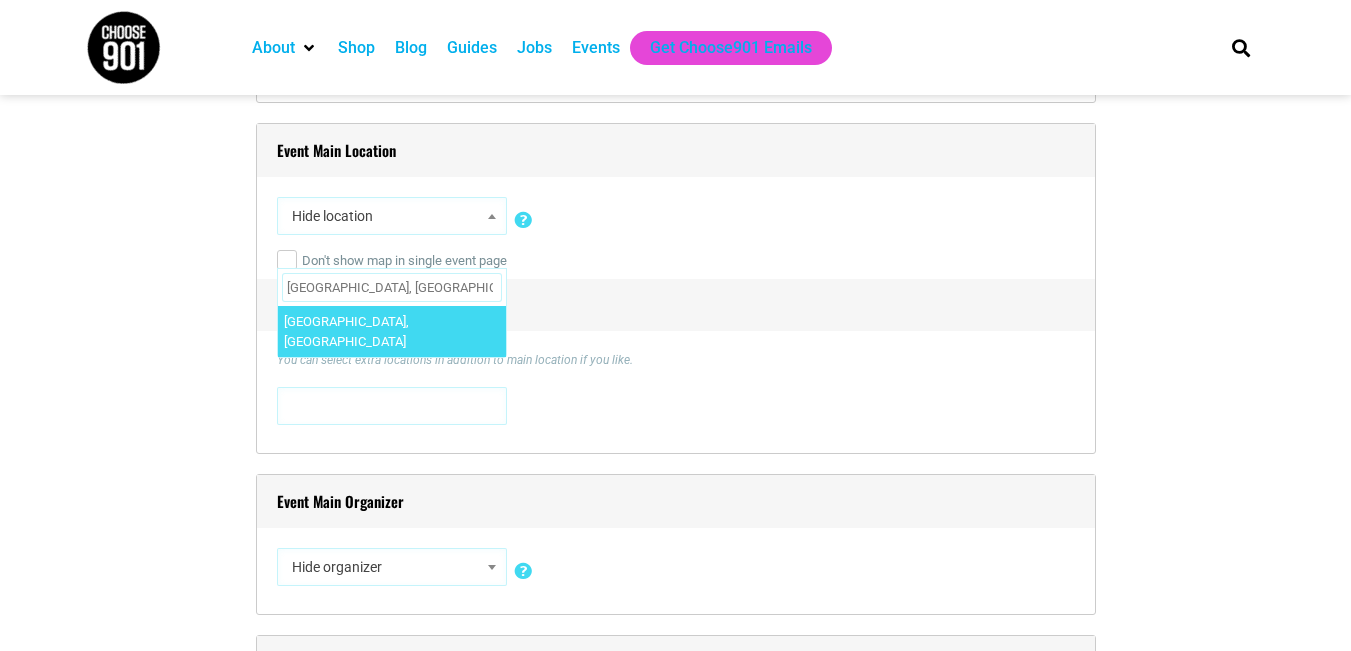 type on "[GEOGRAPHIC_DATA], [GEOGRAPHIC_DATA]" 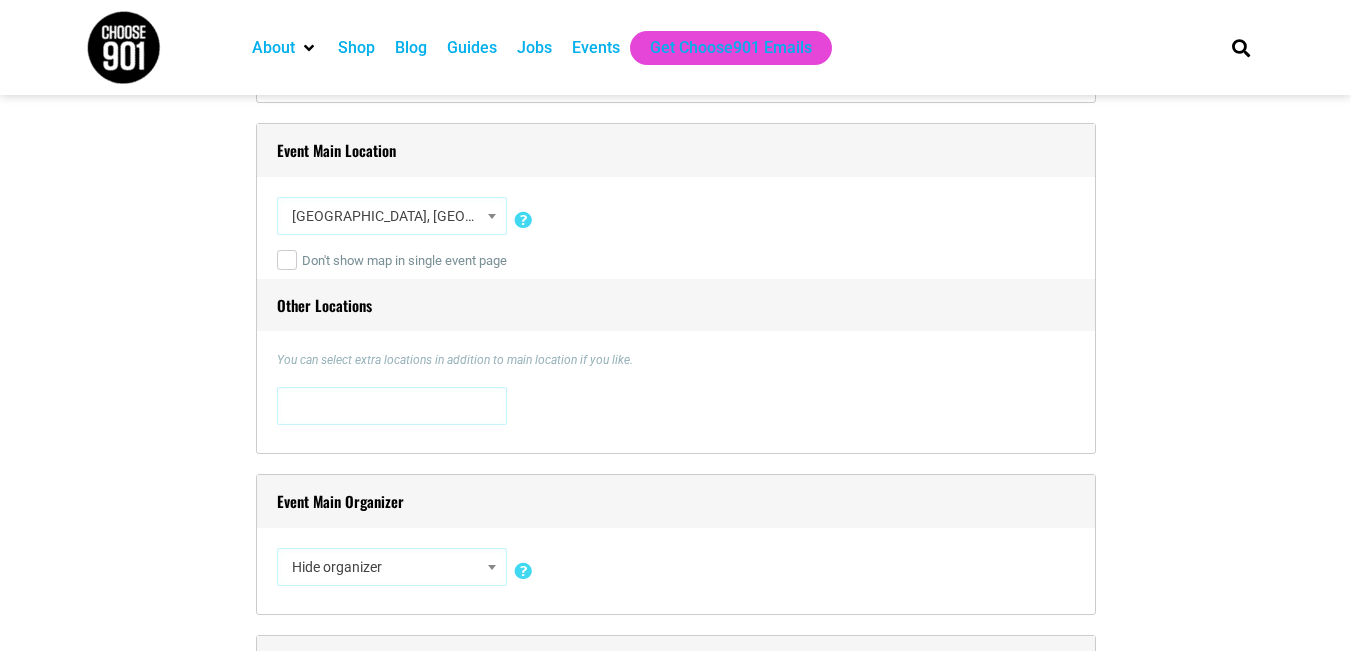 select on "2818" 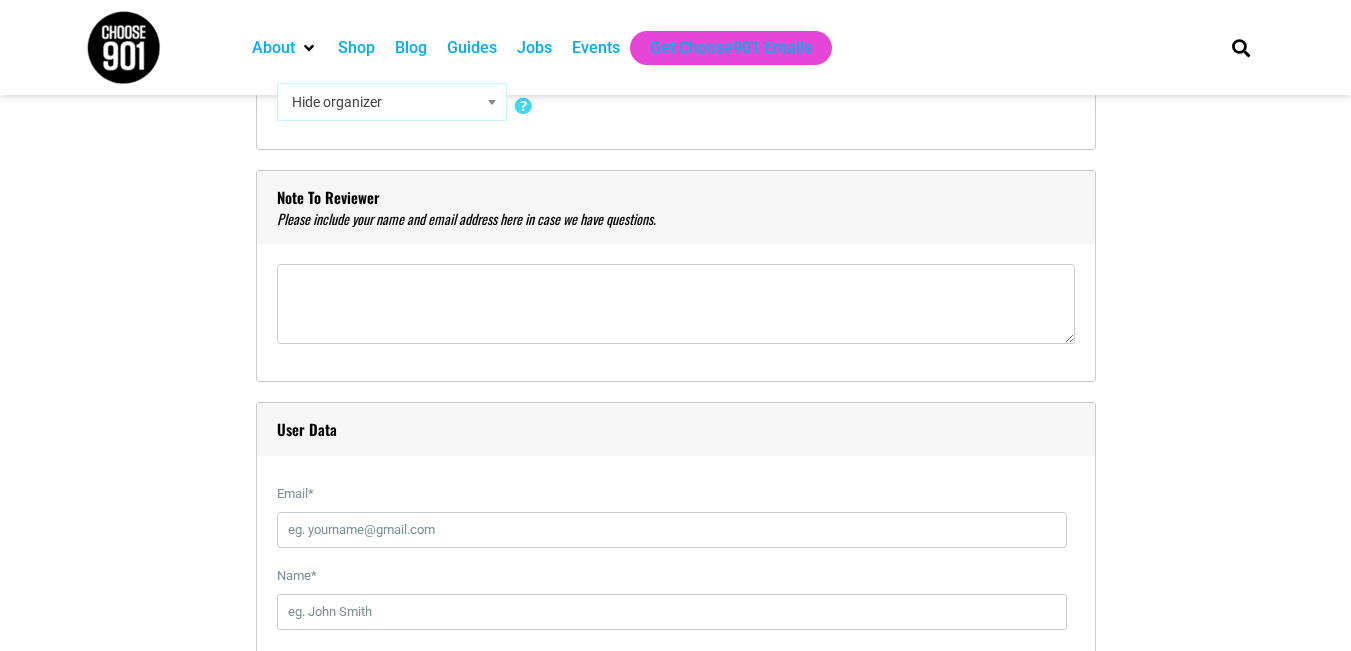 scroll, scrollTop: 1900, scrollLeft: 0, axis: vertical 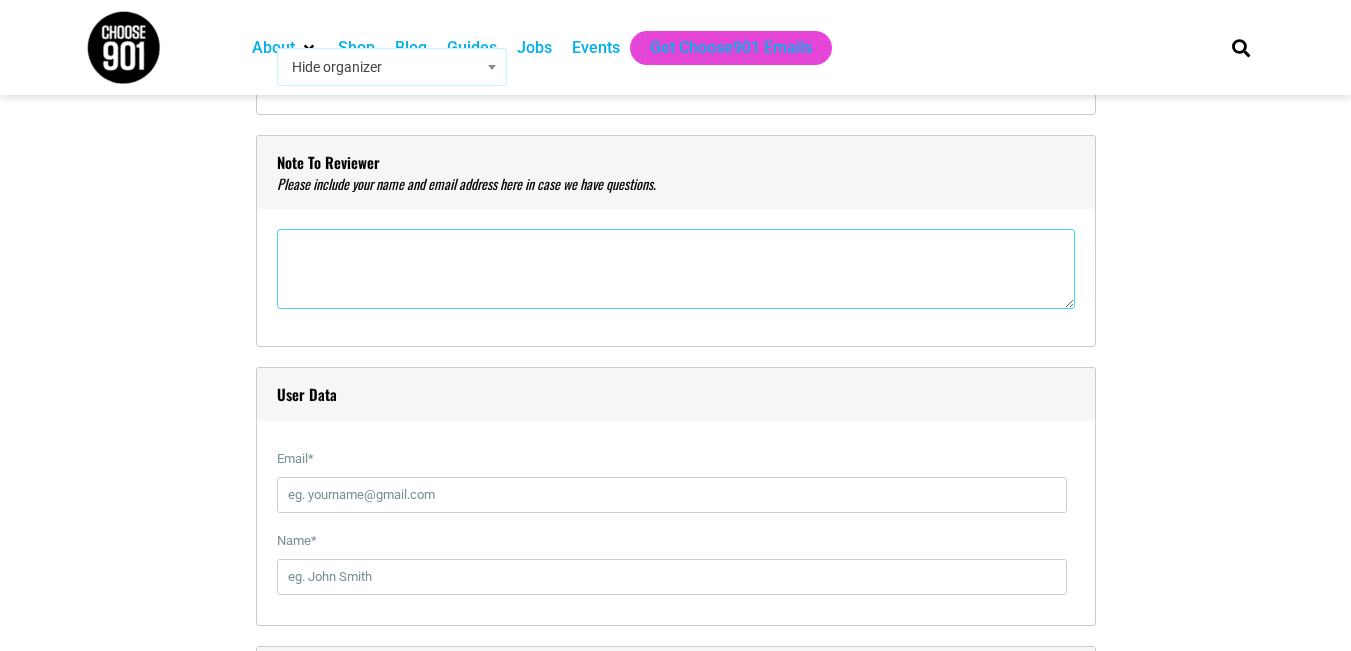 click at bounding box center (676, 269) 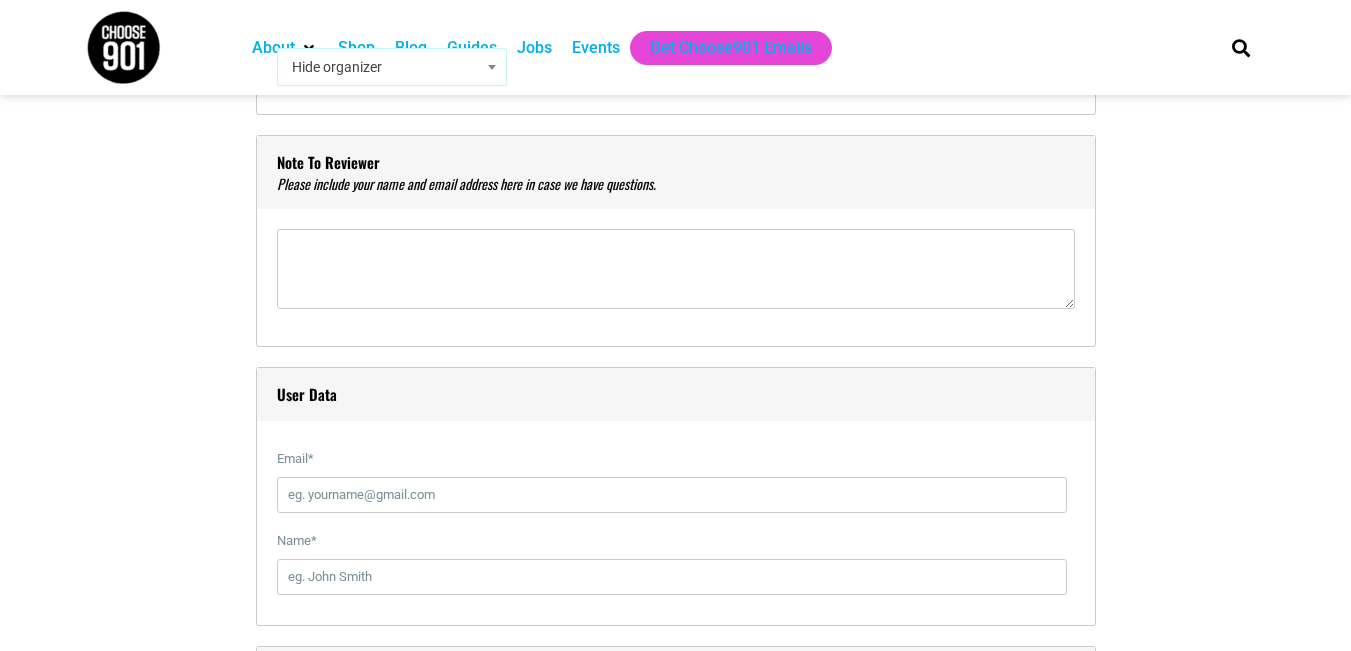 click on "Title  *
International Conference on Industrial and Manufacturing Engineering
Visual
Code
b i link b-quote del ins img ul ol li code more close tags Paragraph     p
Date and Time
Start Date
[DATE]
0
1
2
3
4
5
6
7 8" at bounding box center [676, 522] 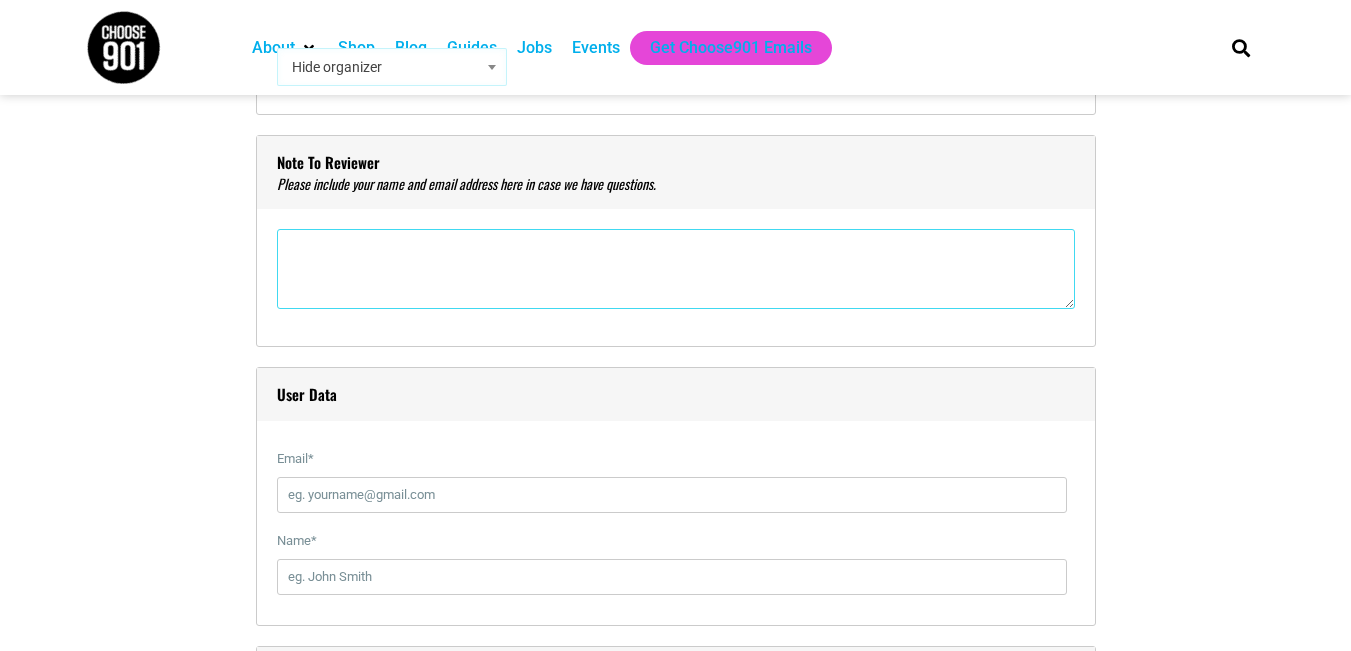 click at bounding box center (676, 269) 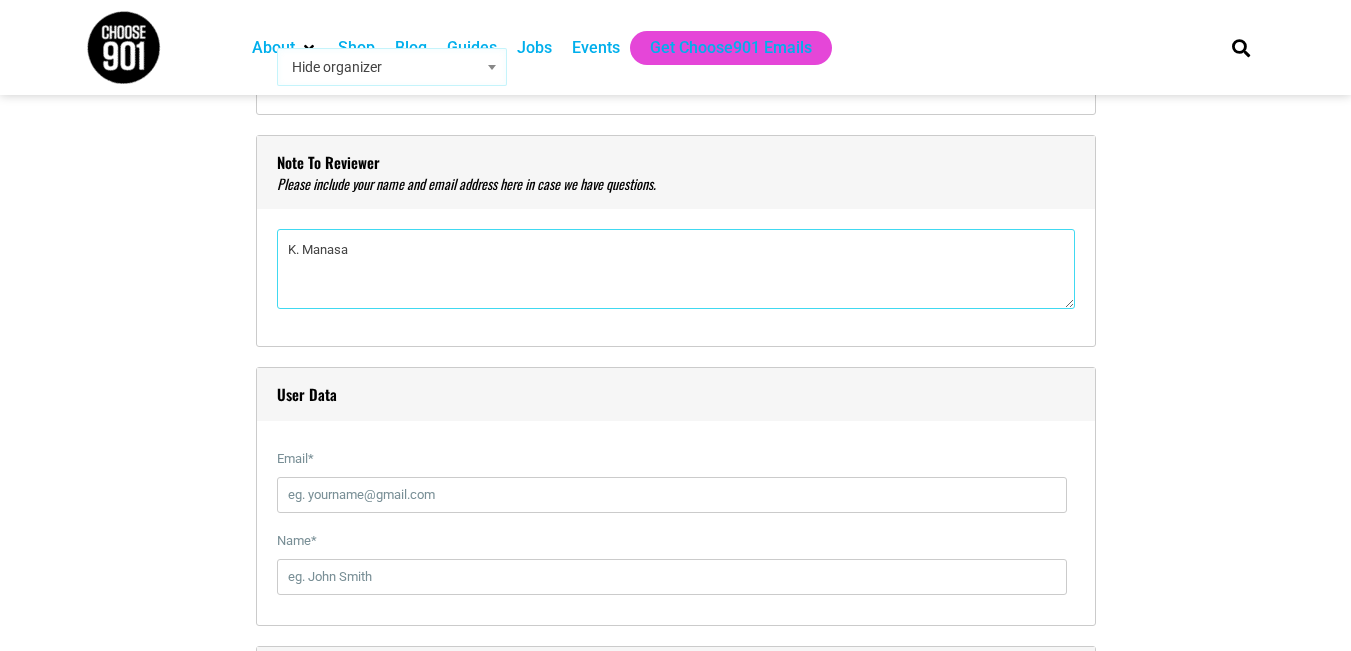 paste on "[EMAIL_ADDRESS][DOMAIN_NAME]" 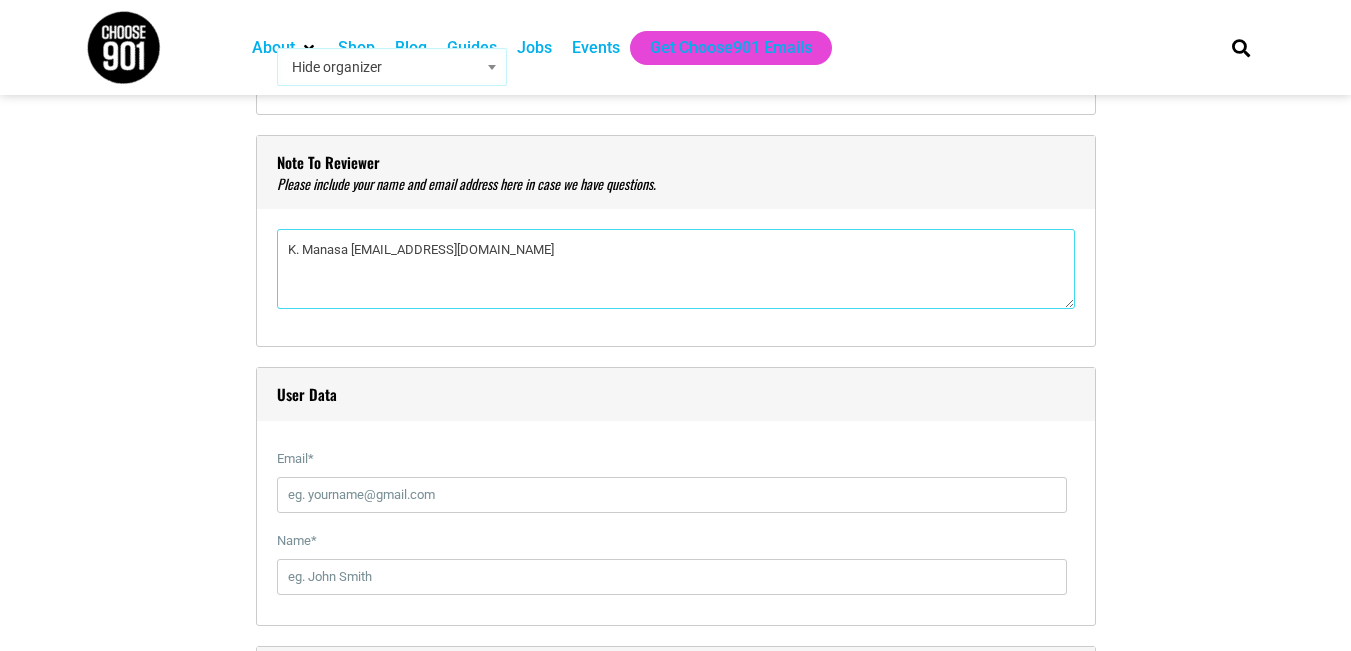 click on "K. Manasa [EMAIL_ADDRESS][DOMAIN_NAME]" at bounding box center [676, 269] 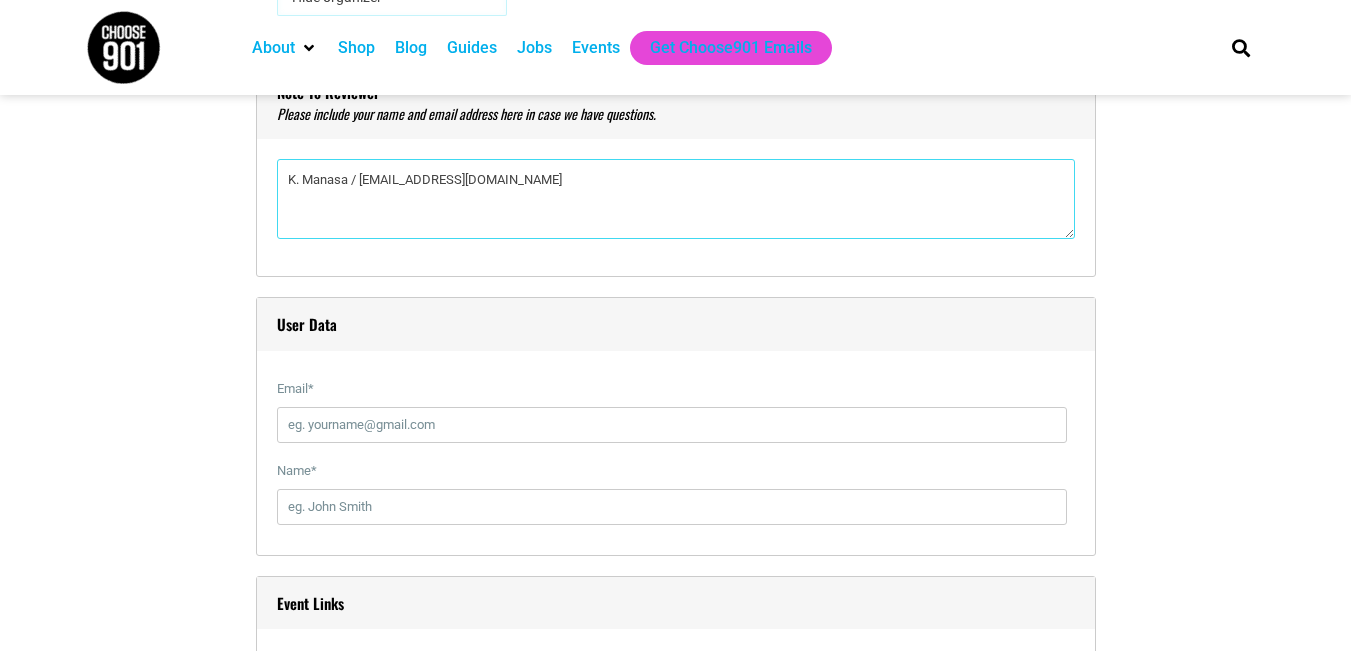 scroll, scrollTop: 2000, scrollLeft: 0, axis: vertical 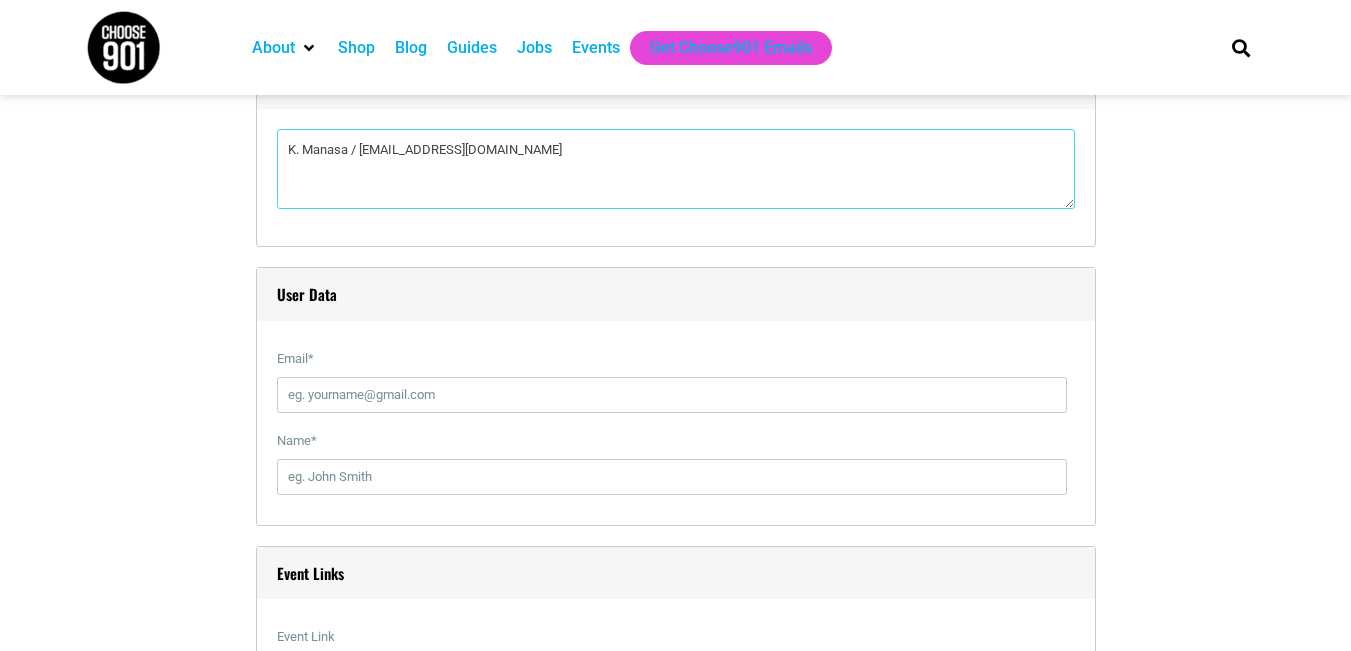 type on "K. Manasa / [EMAIL_ADDRESS][DOMAIN_NAME]" 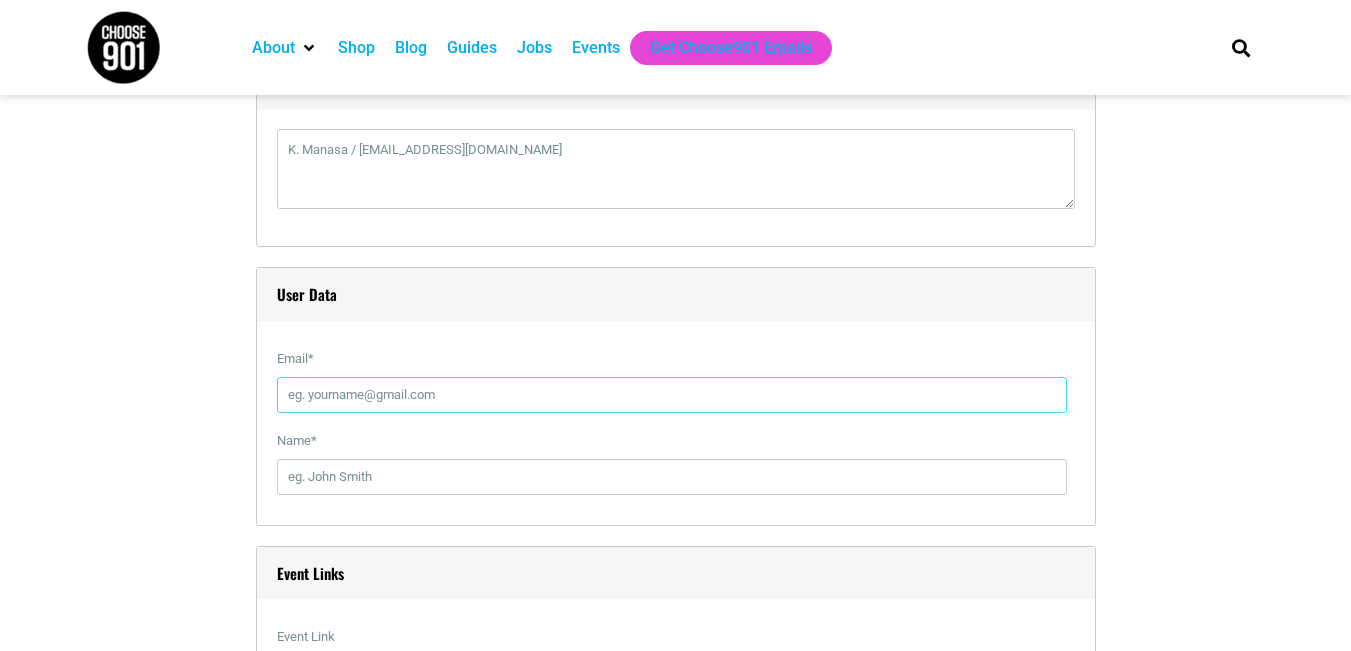 click on "Email *" at bounding box center [672, 395] 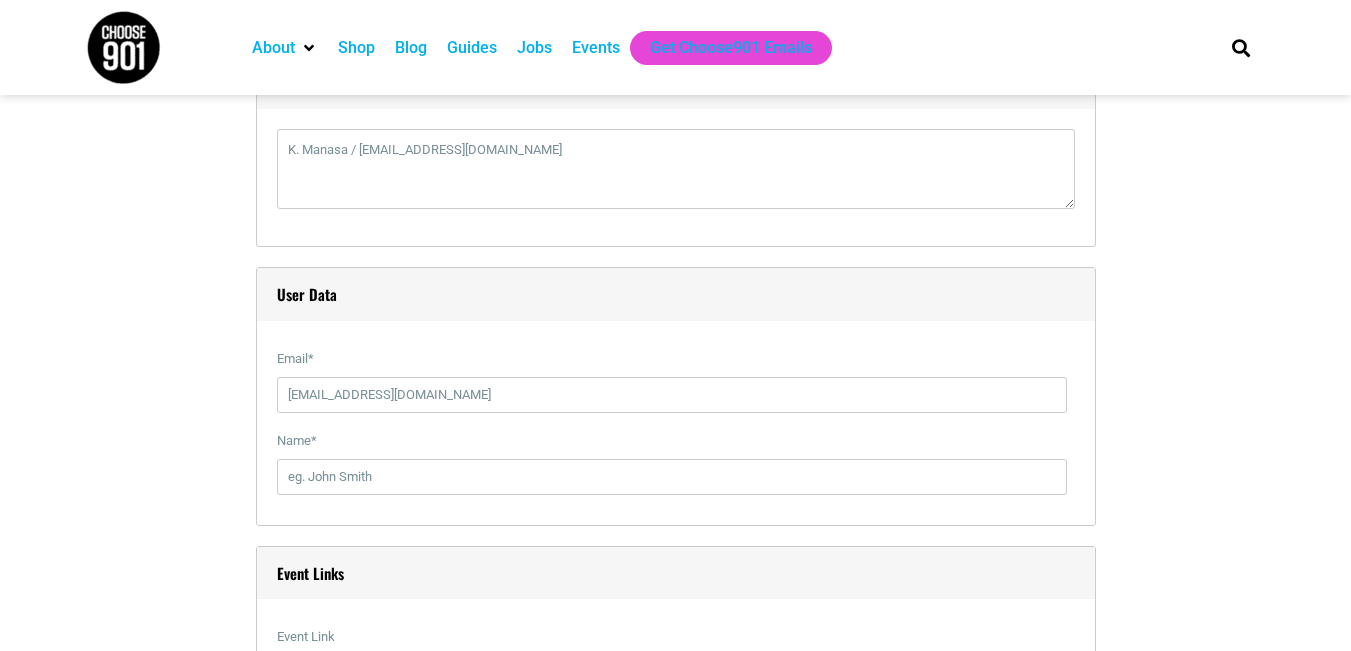 type on "K.Manasa" 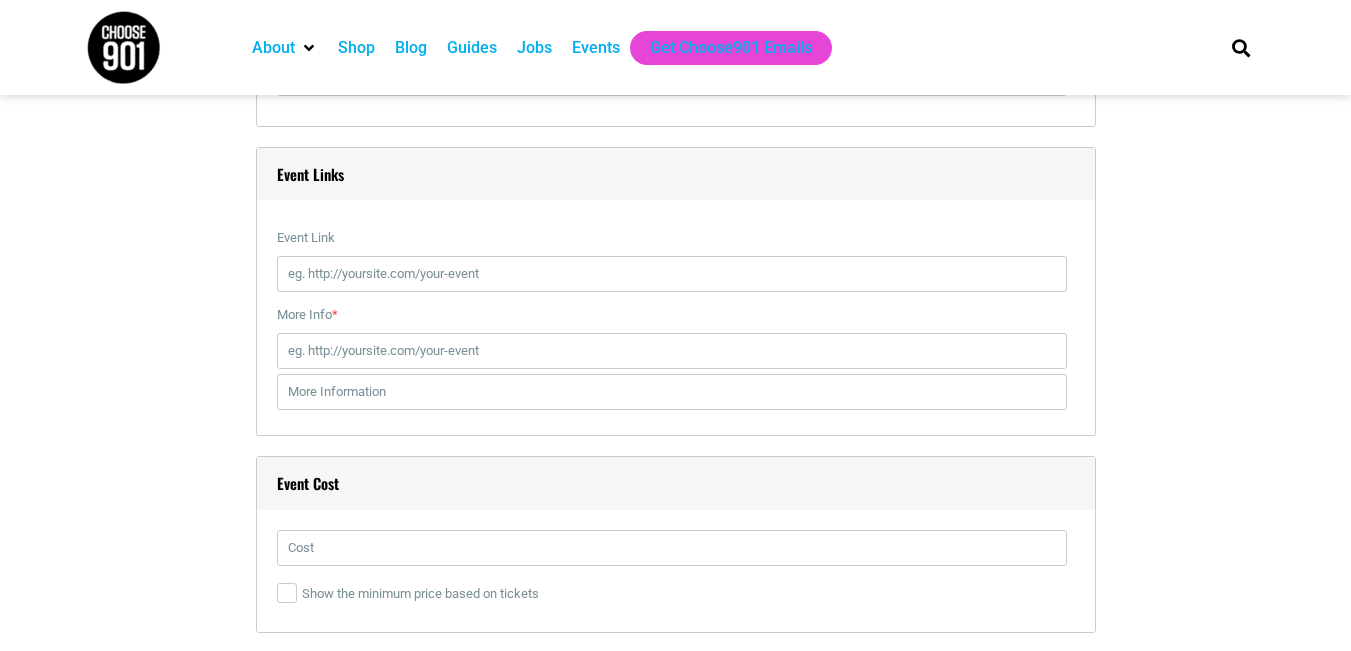 scroll, scrollTop: 2400, scrollLeft: 0, axis: vertical 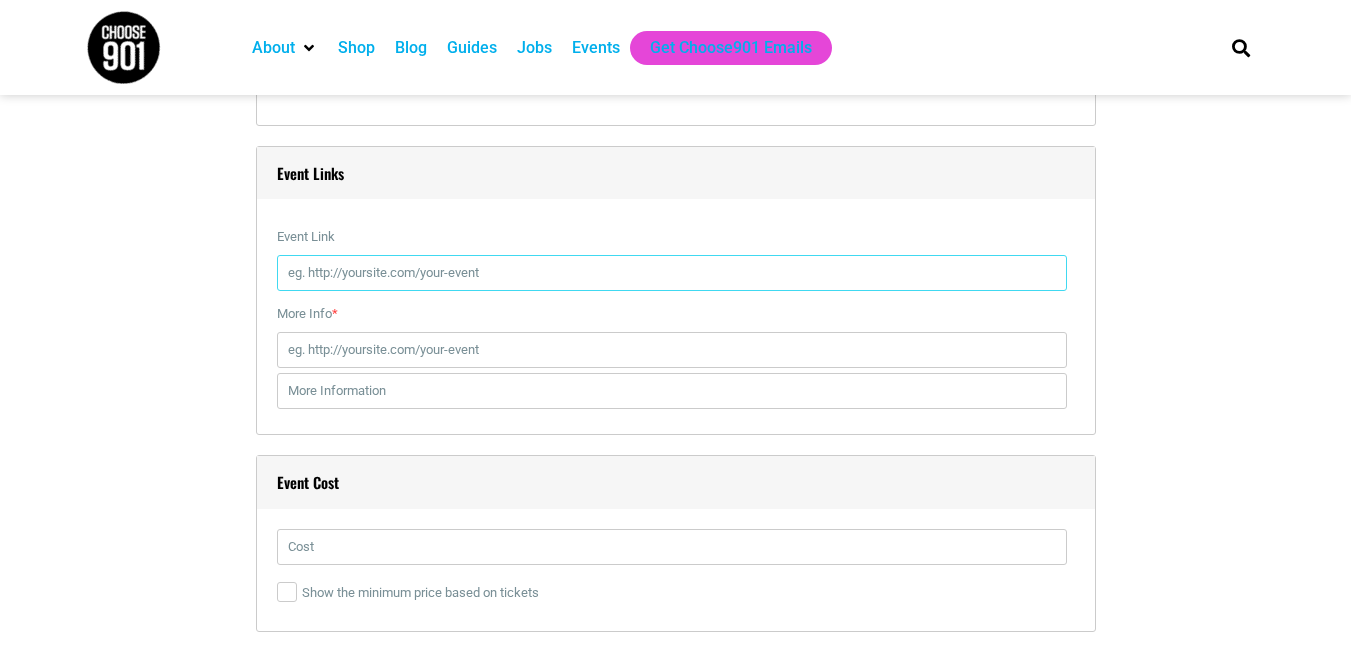 click on "Event Link" at bounding box center [672, 273] 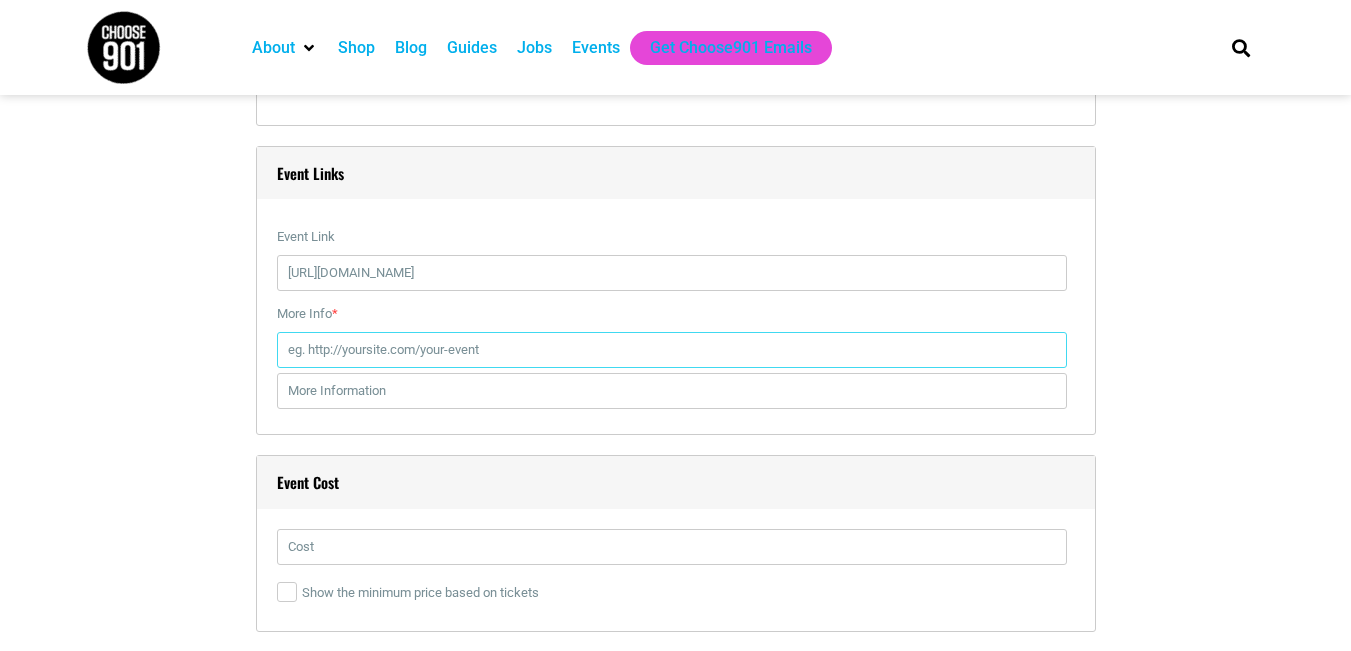click on "More Info  *" at bounding box center [672, 350] 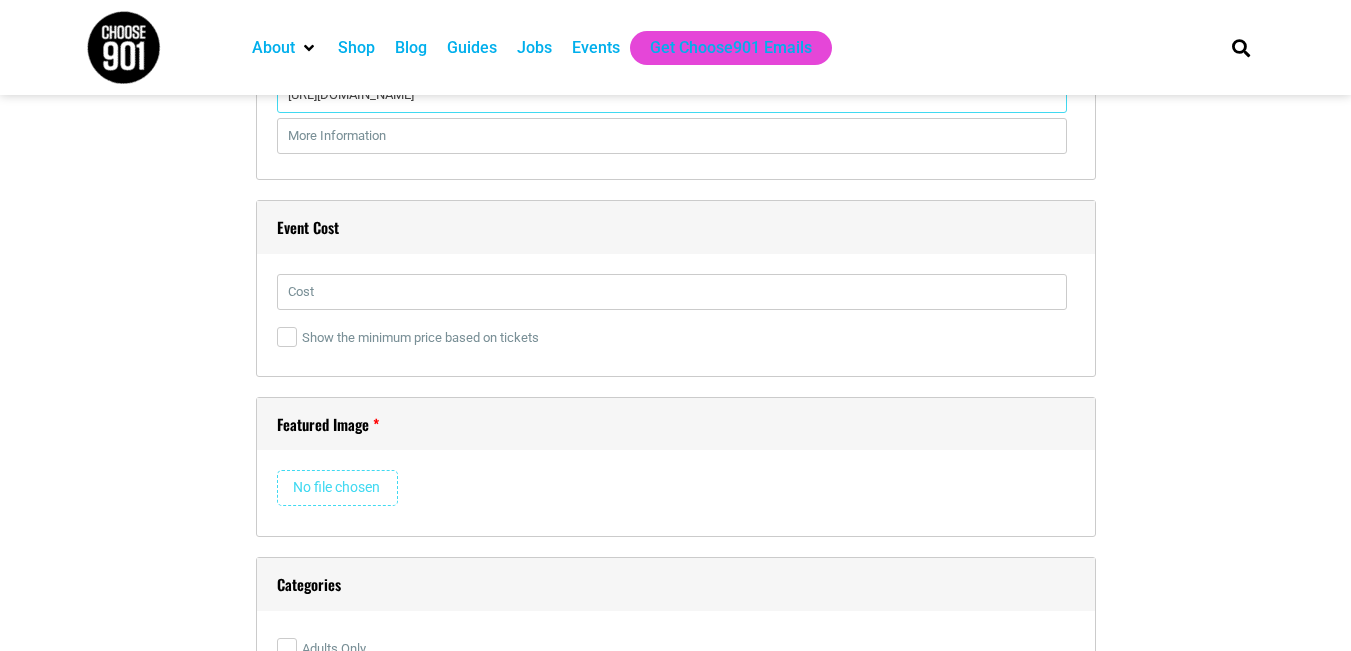 scroll, scrollTop: 2700, scrollLeft: 0, axis: vertical 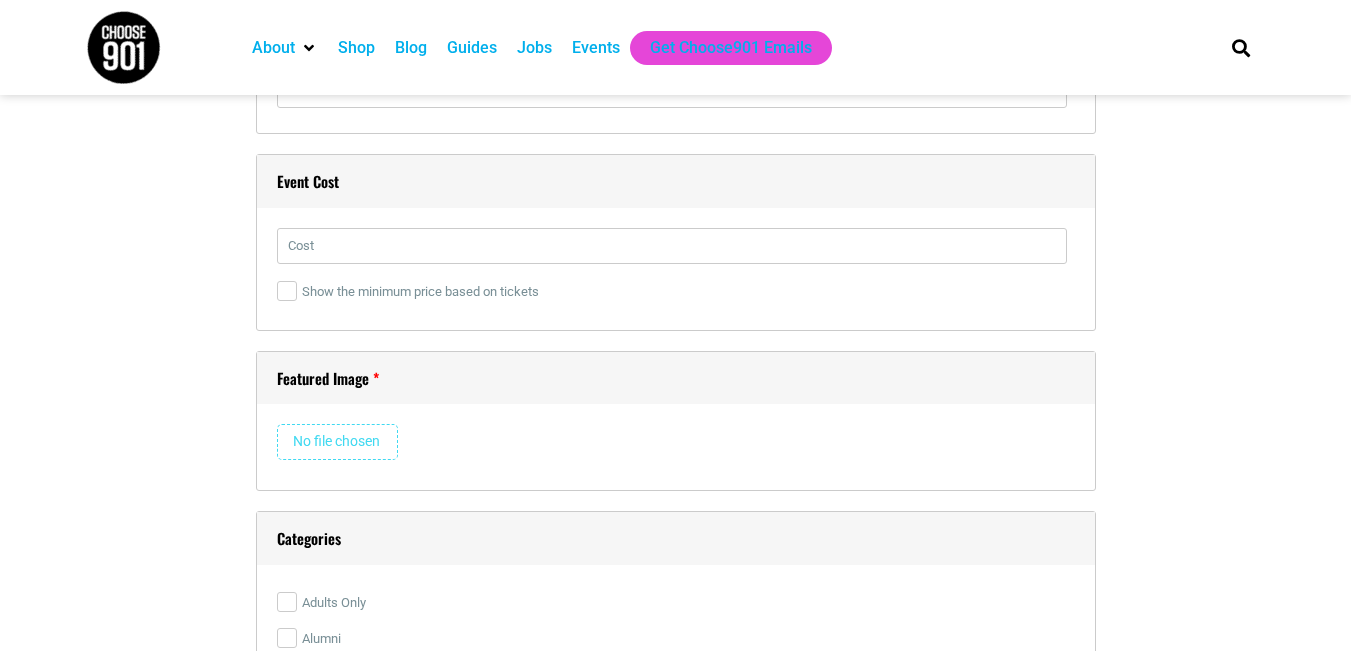 click on "User Data
Email *
[EMAIL_ADDRESS][DOMAIN_NAME]
Name *
K.[GEOGRAPHIC_DATA]
Event Links
Event Link
[URL][DOMAIN_NAME]
If you fill it, it will replace the default event page link. Insert full link including http(s)://
More Info  *
[URL][DOMAIN_NAME]
This link will appear on the single event page. Insert full link including http(s)://
Event Cost
MAS" at bounding box center (676, 518) 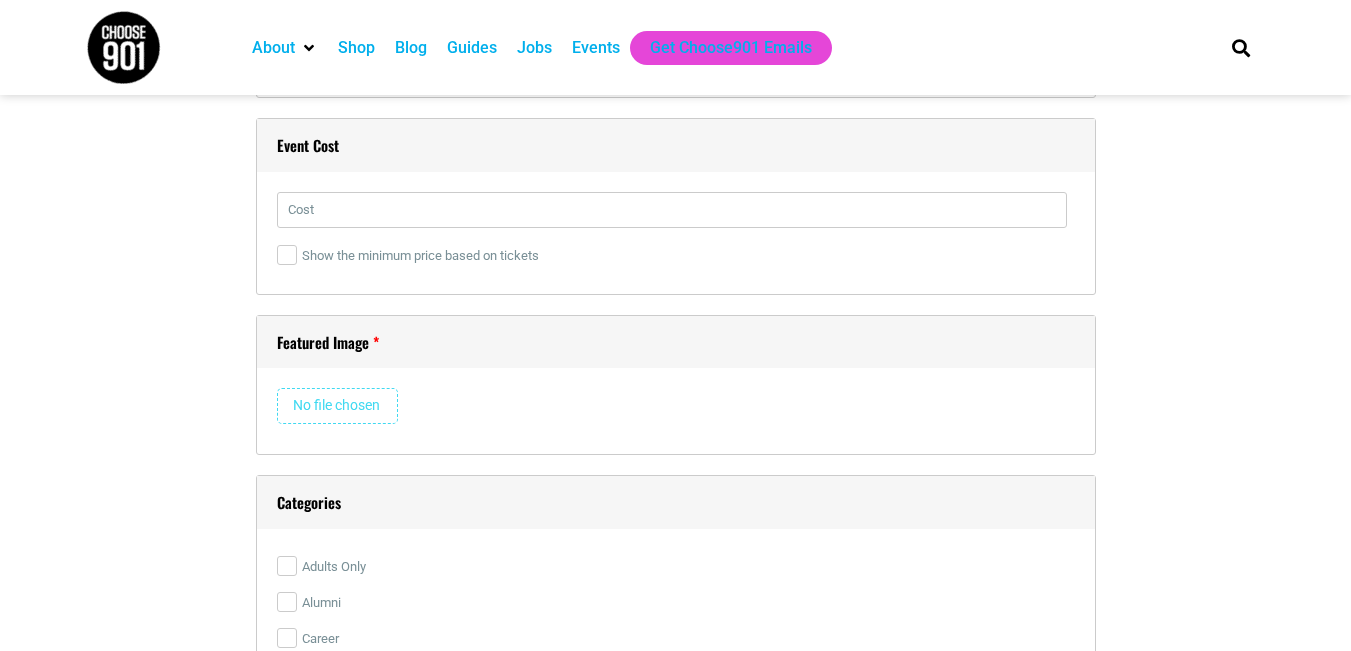 scroll, scrollTop: 2800, scrollLeft: 0, axis: vertical 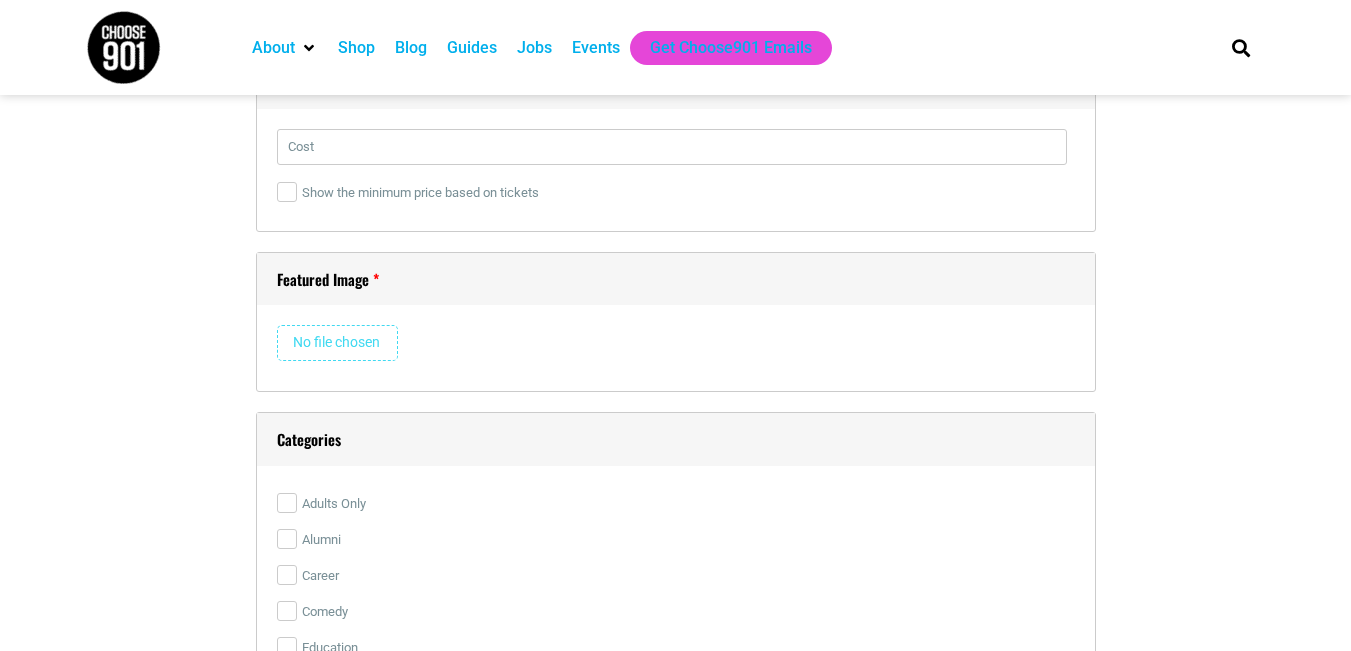 click at bounding box center [337, 343] 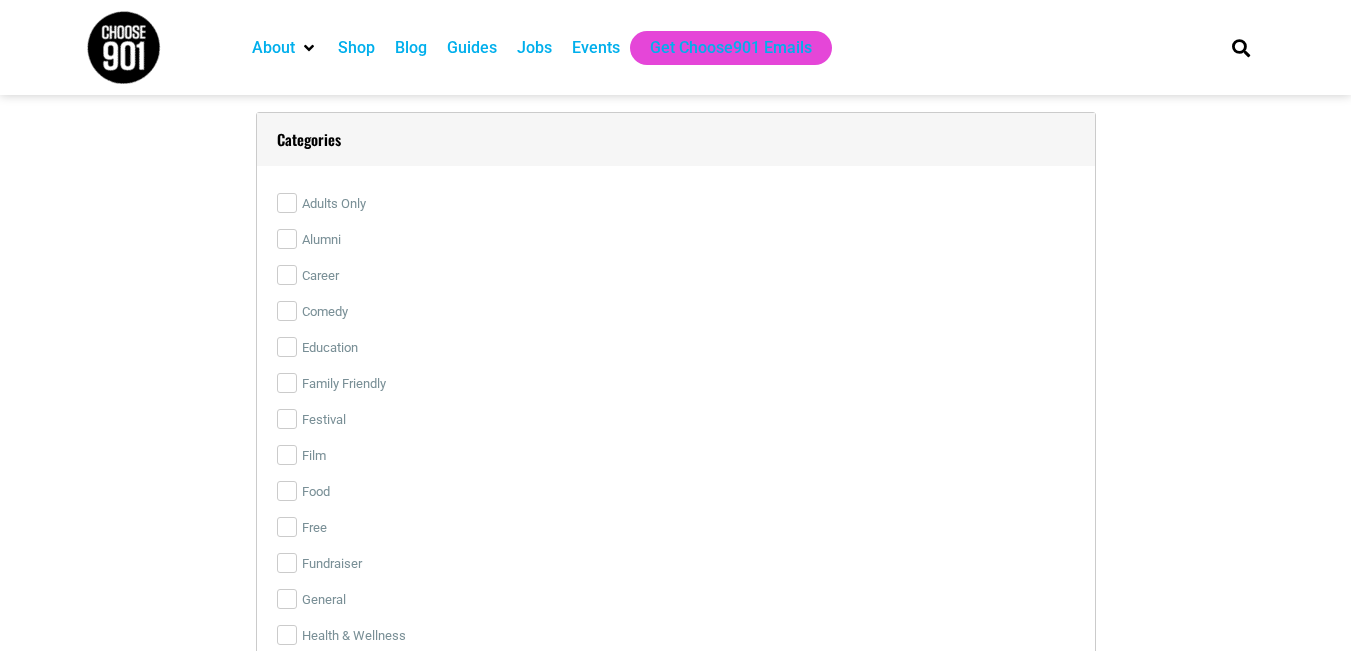 type 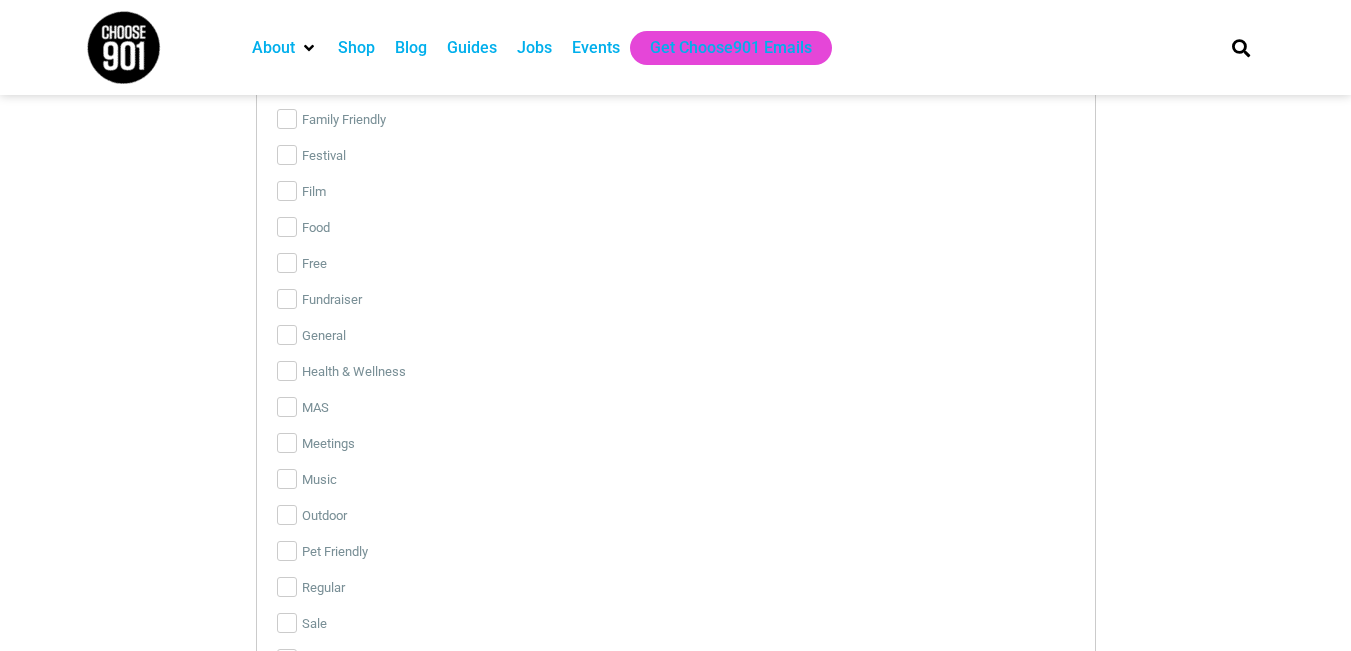 scroll, scrollTop: 4204, scrollLeft: 0, axis: vertical 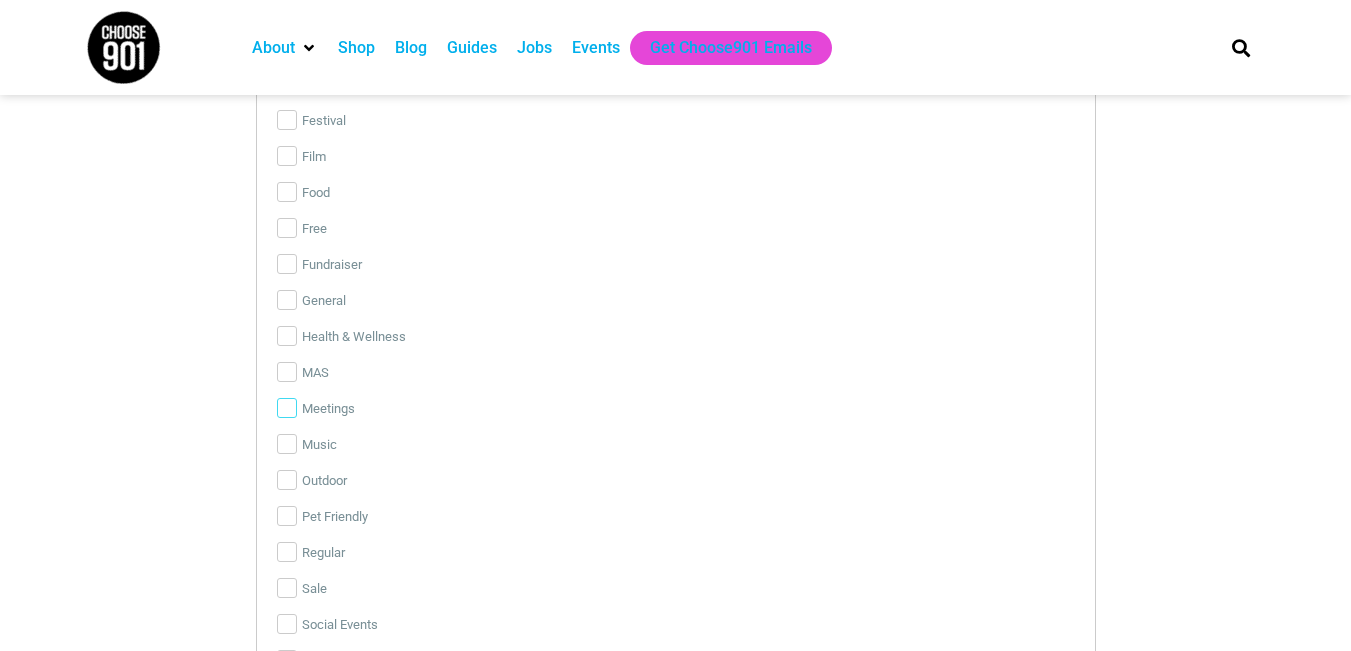 click on "Meetings" at bounding box center [287, 408] 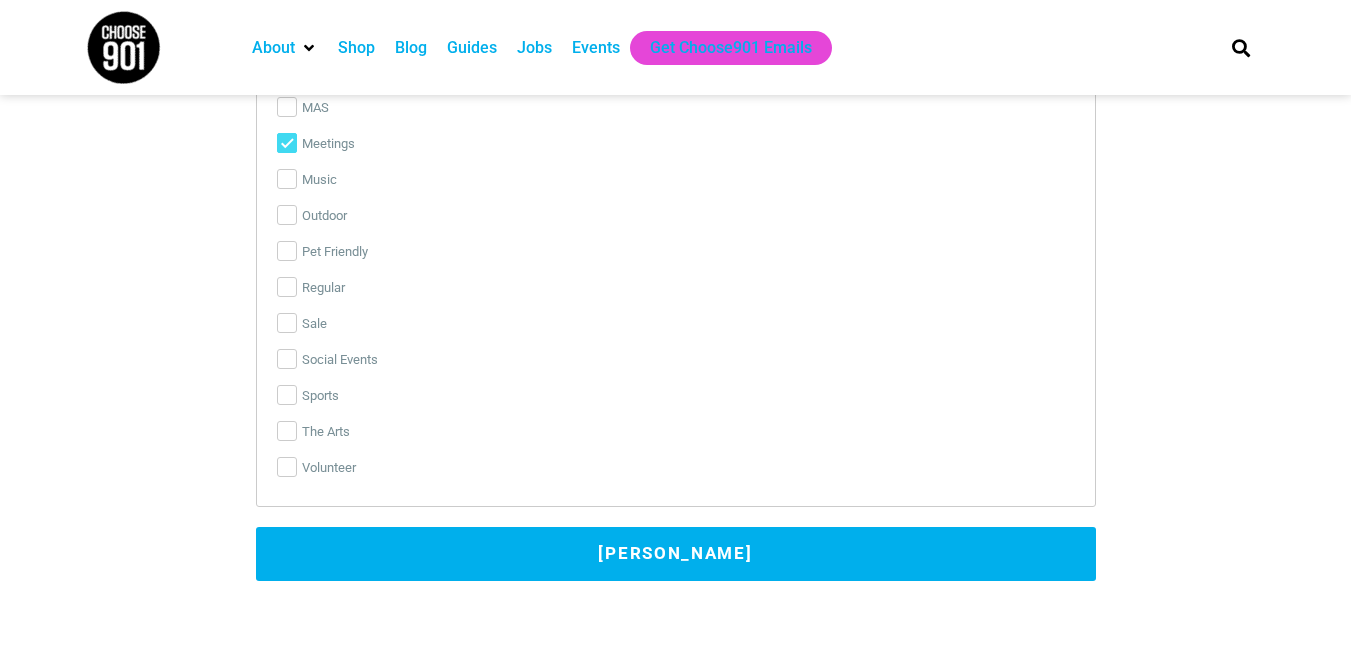 scroll, scrollTop: 4504, scrollLeft: 0, axis: vertical 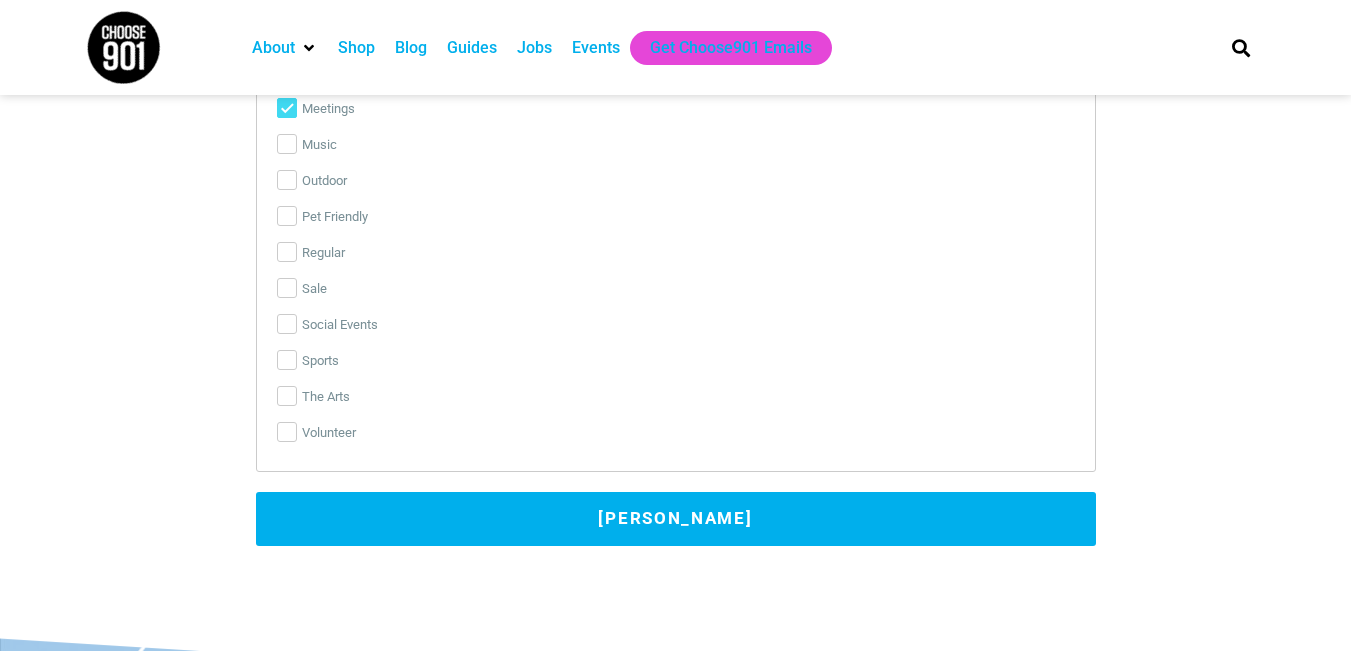 click on "[PERSON_NAME]" at bounding box center (676, 519) 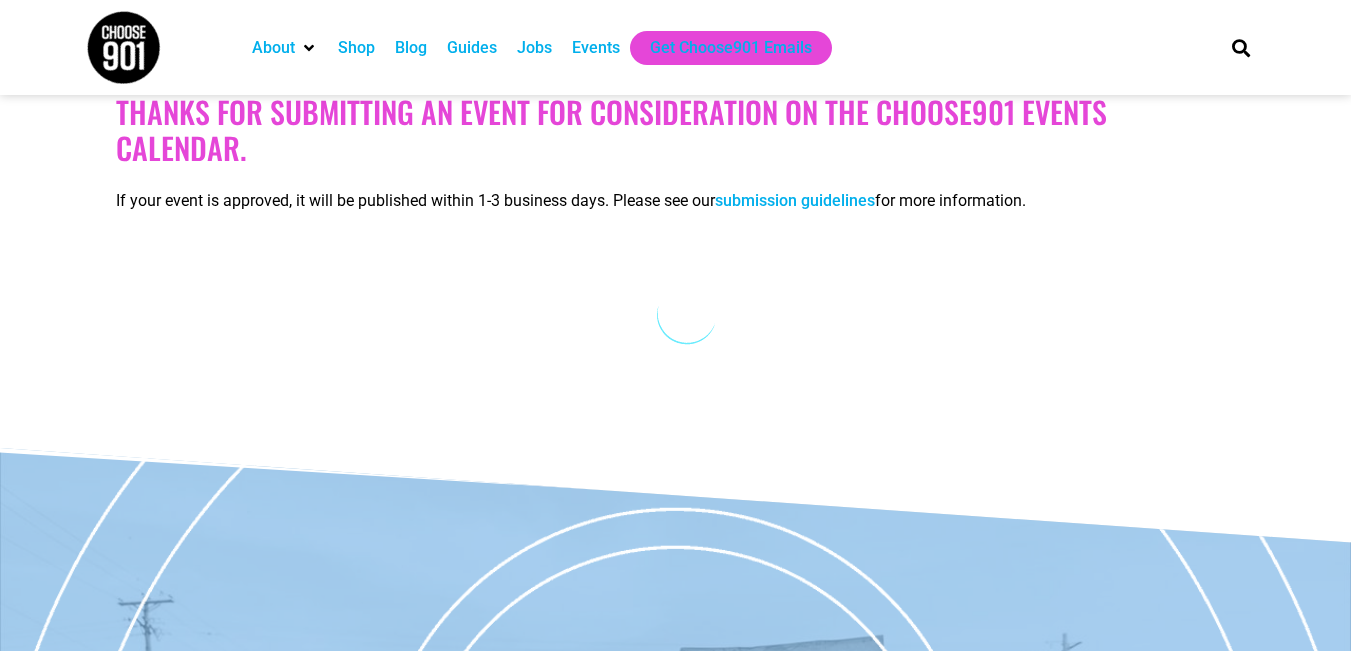 scroll, scrollTop: 259, scrollLeft: 0, axis: vertical 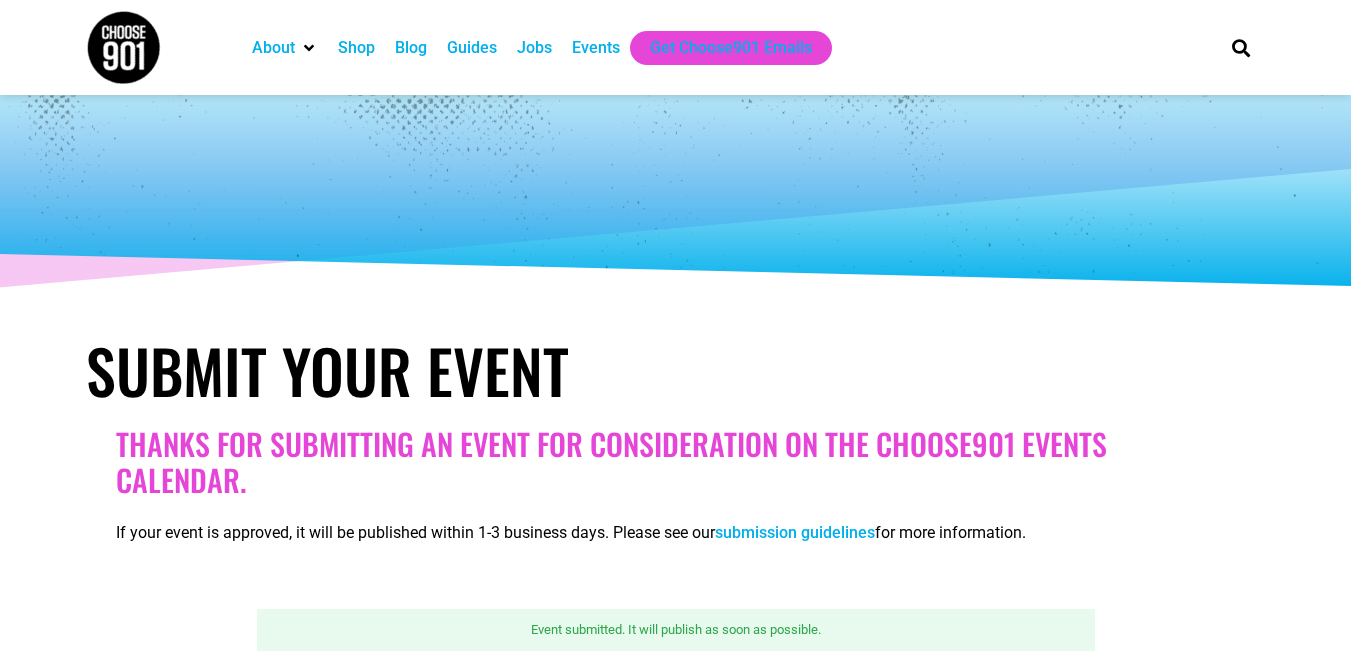 drag, startPoint x: 909, startPoint y: 362, endPoint x: 806, endPoint y: 381, distance: 104.73777 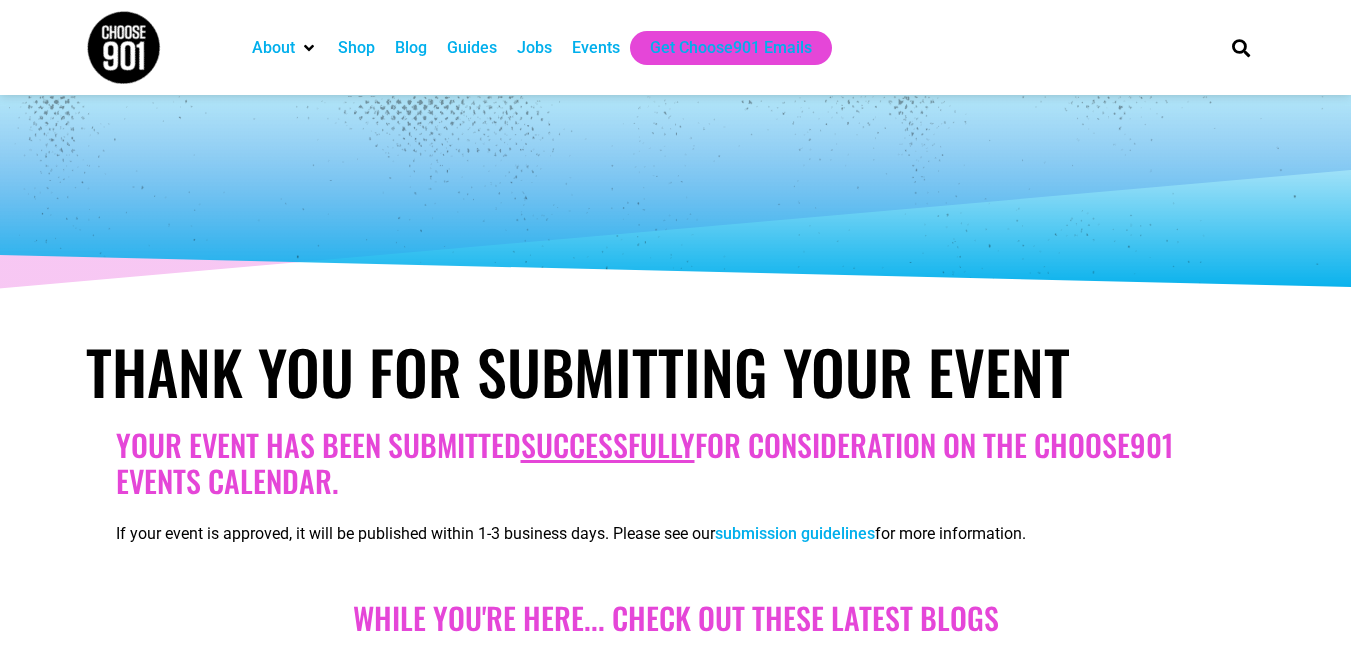 scroll, scrollTop: 0, scrollLeft: 0, axis: both 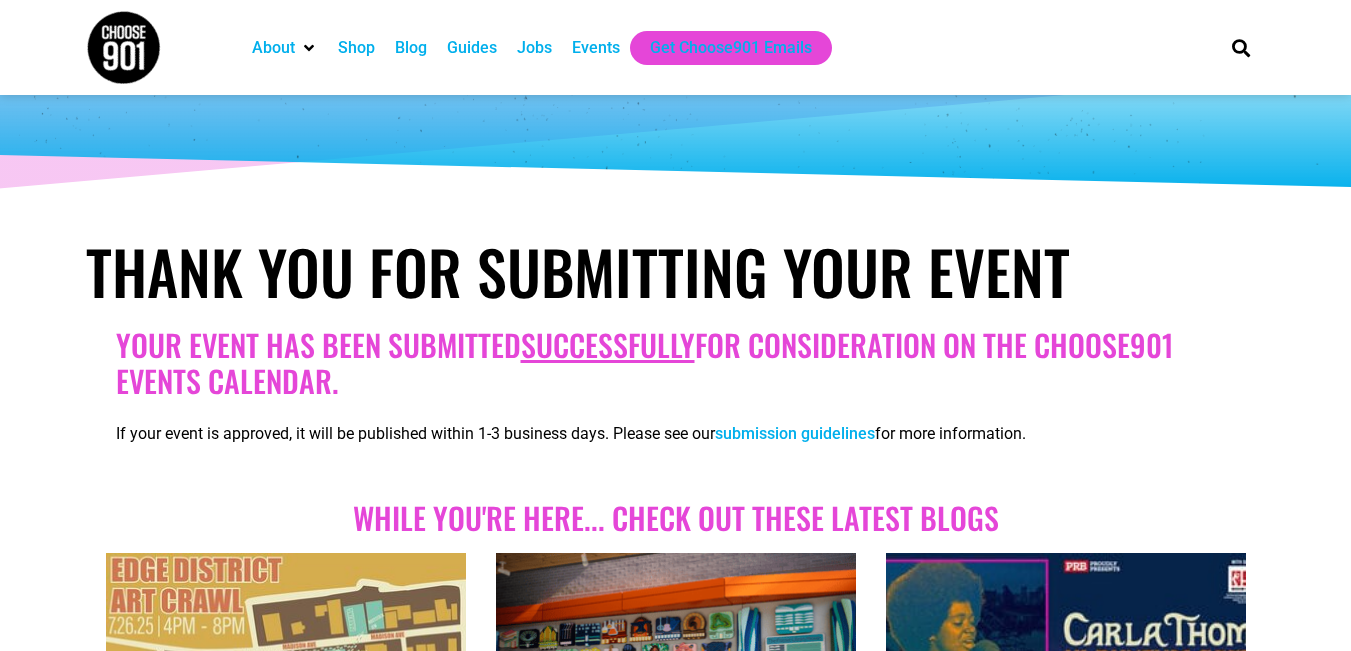 click on "If your event is approved, it will be published within 1-3 business days. Please see our  submission guidelines  for more information." at bounding box center (676, 438) 